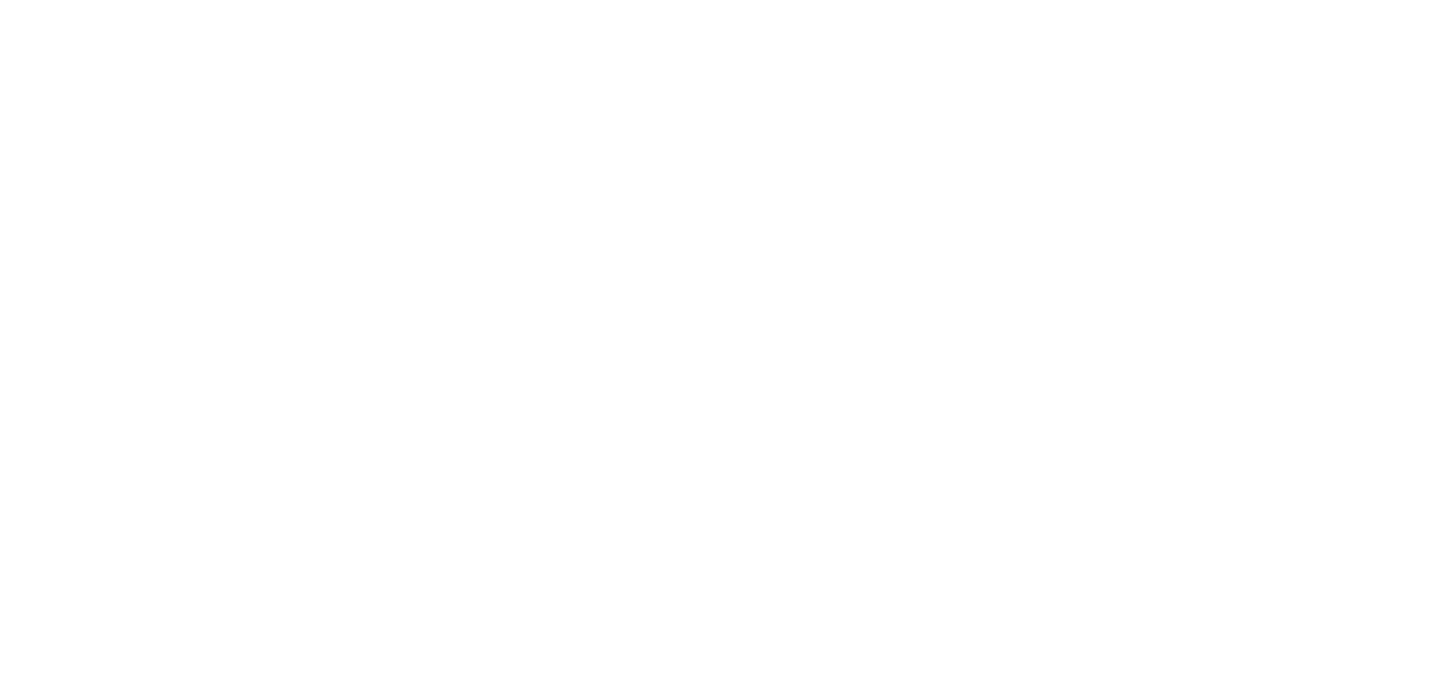 scroll, scrollTop: 0, scrollLeft: 0, axis: both 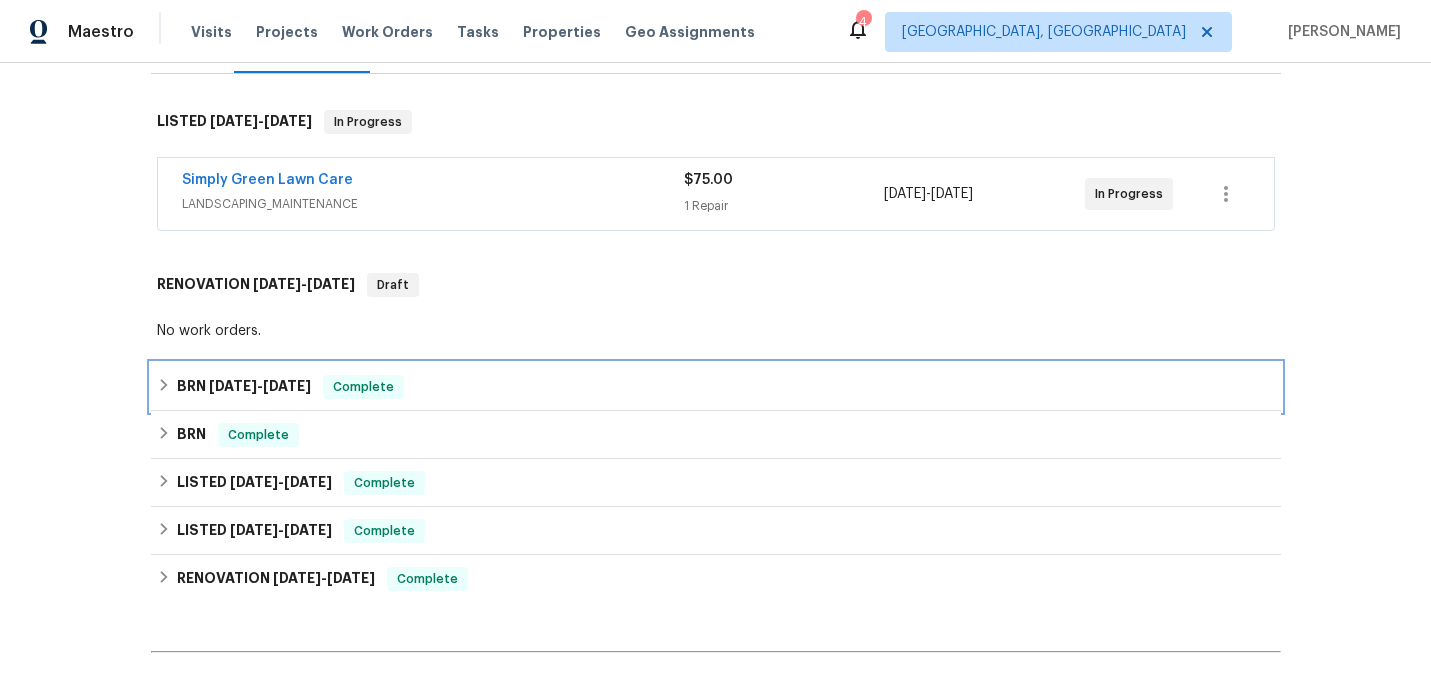 click on "7/31/24" at bounding box center [233, 386] 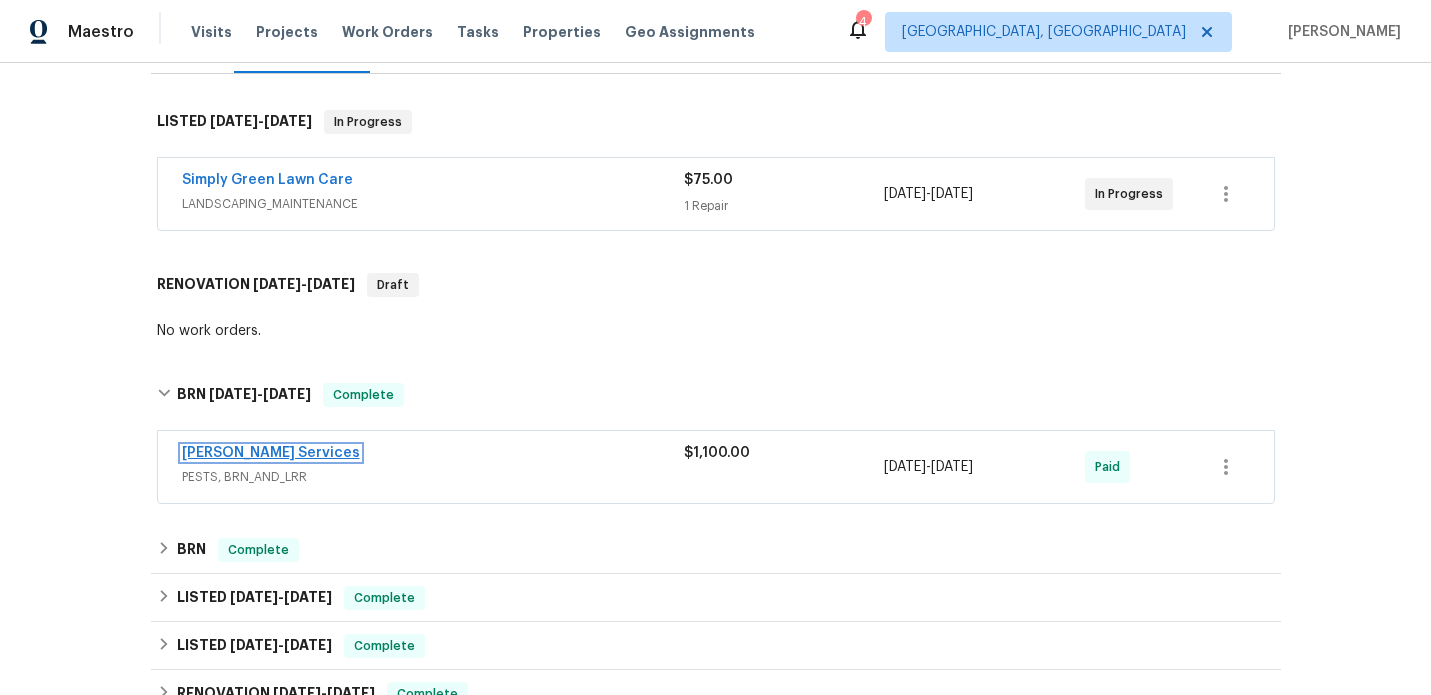 click on "Massey Services" at bounding box center (271, 453) 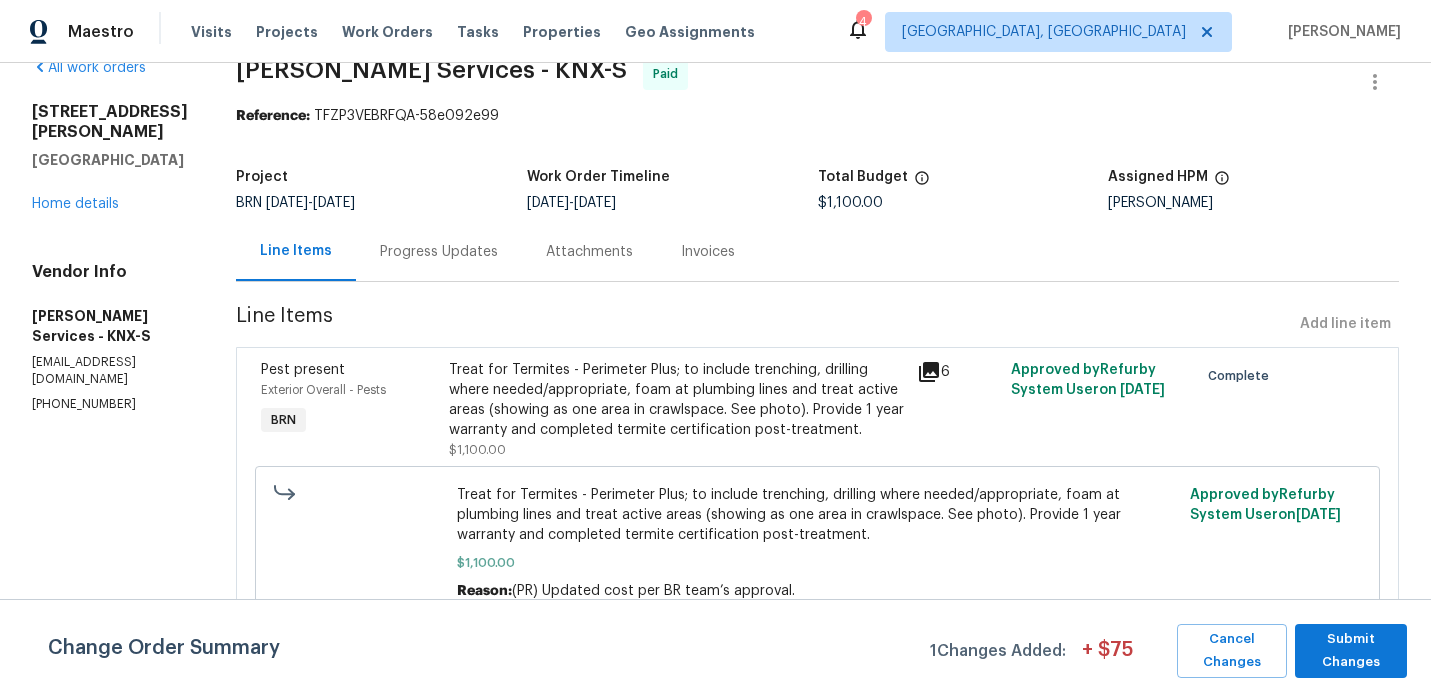 scroll, scrollTop: 0, scrollLeft: 0, axis: both 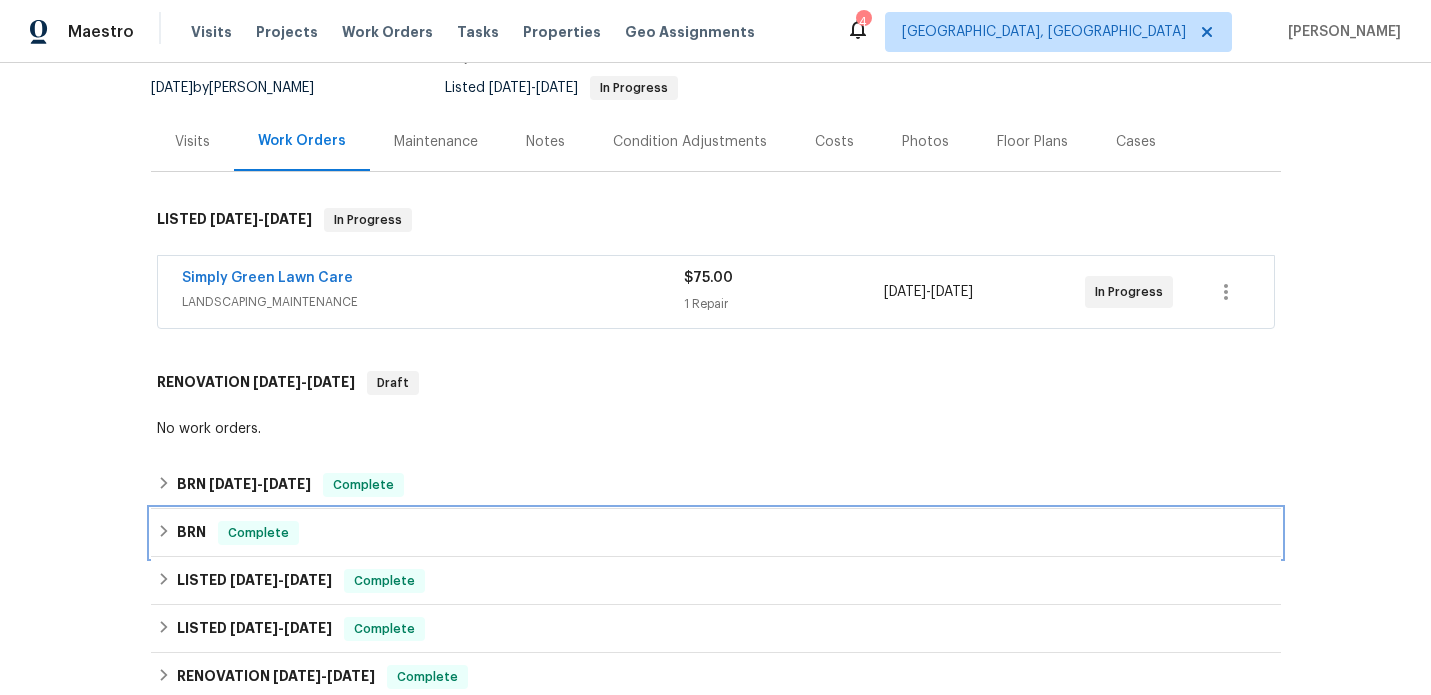 click on "BRN" at bounding box center (191, 533) 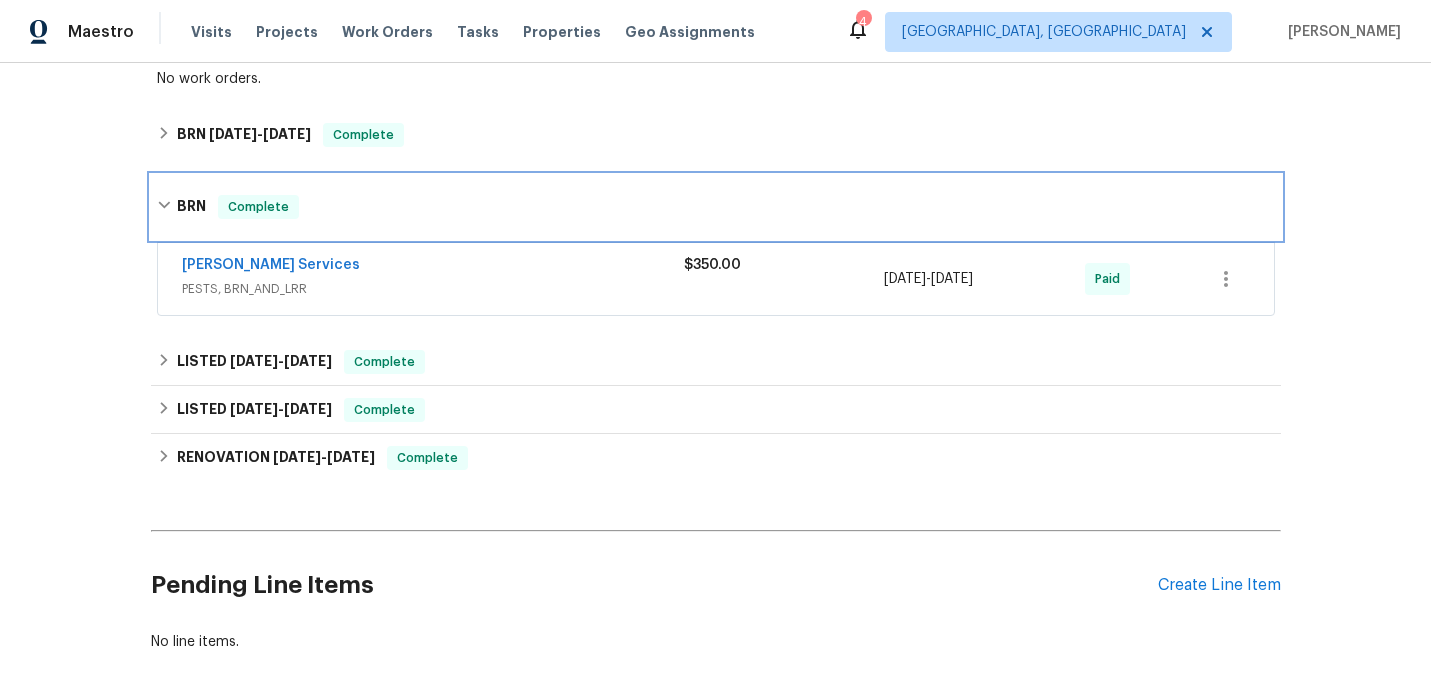 scroll, scrollTop: 551, scrollLeft: 0, axis: vertical 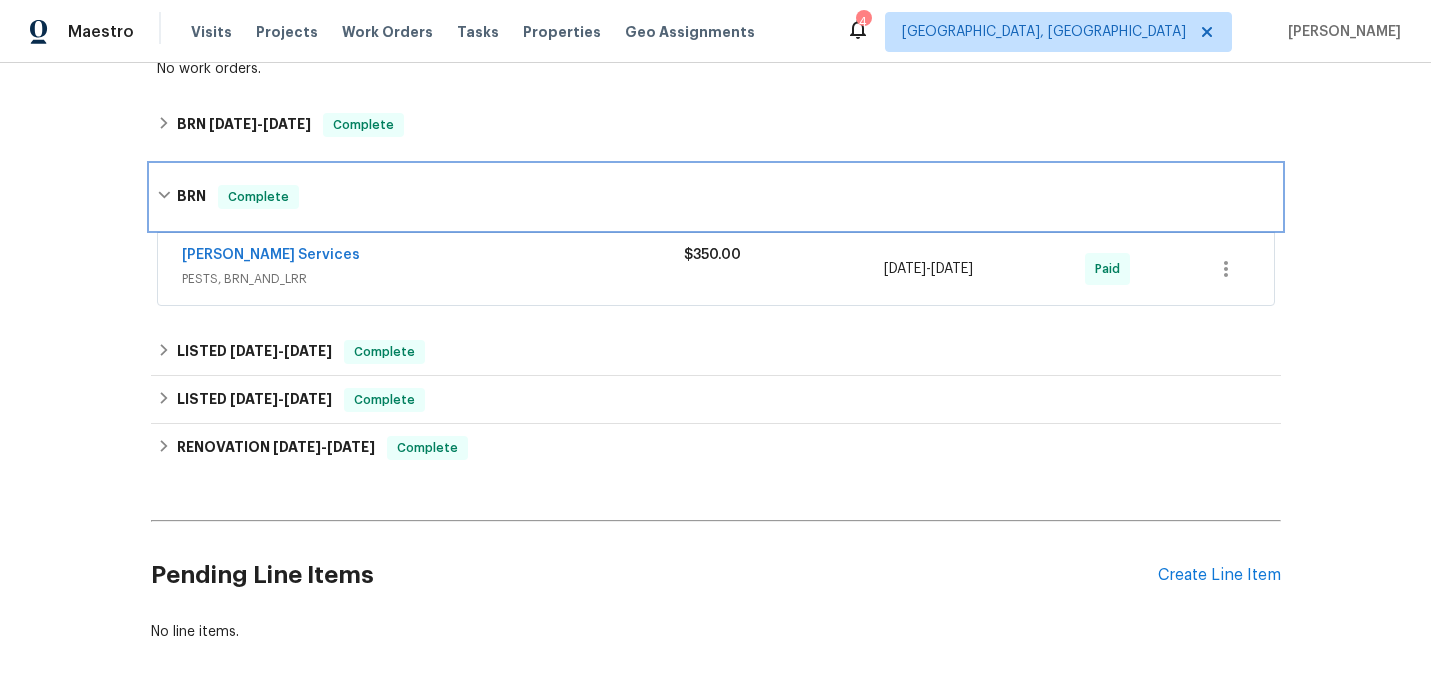 click on "BRN" at bounding box center [191, 197] 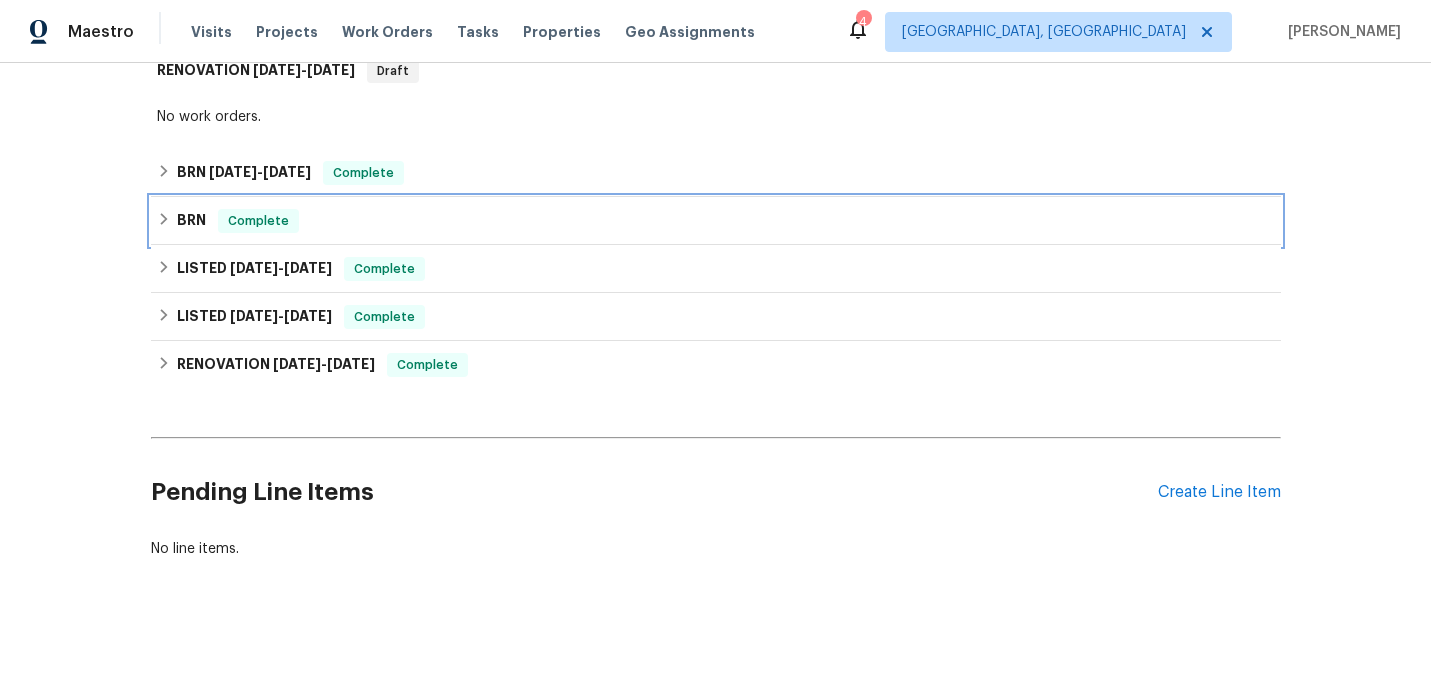 scroll, scrollTop: 440, scrollLeft: 0, axis: vertical 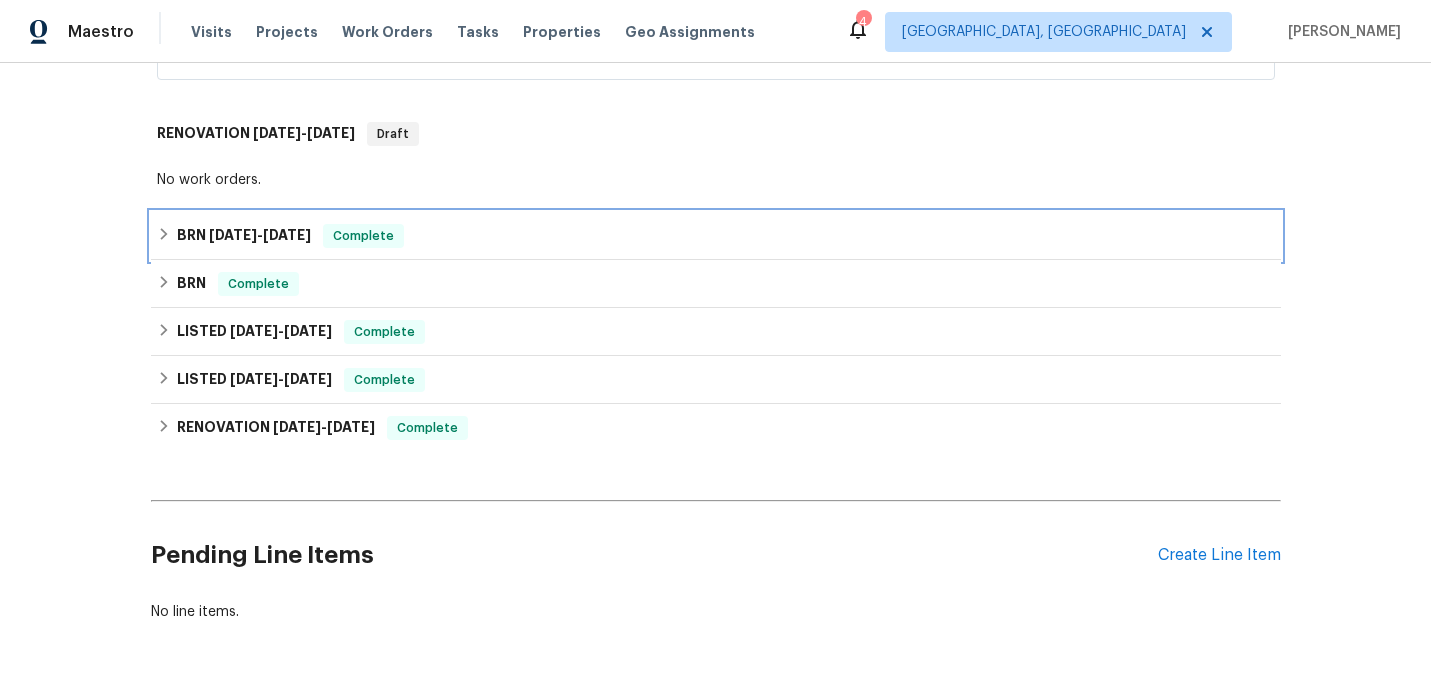 click on "BRN   [DATE]  -  [DATE]" at bounding box center (244, 236) 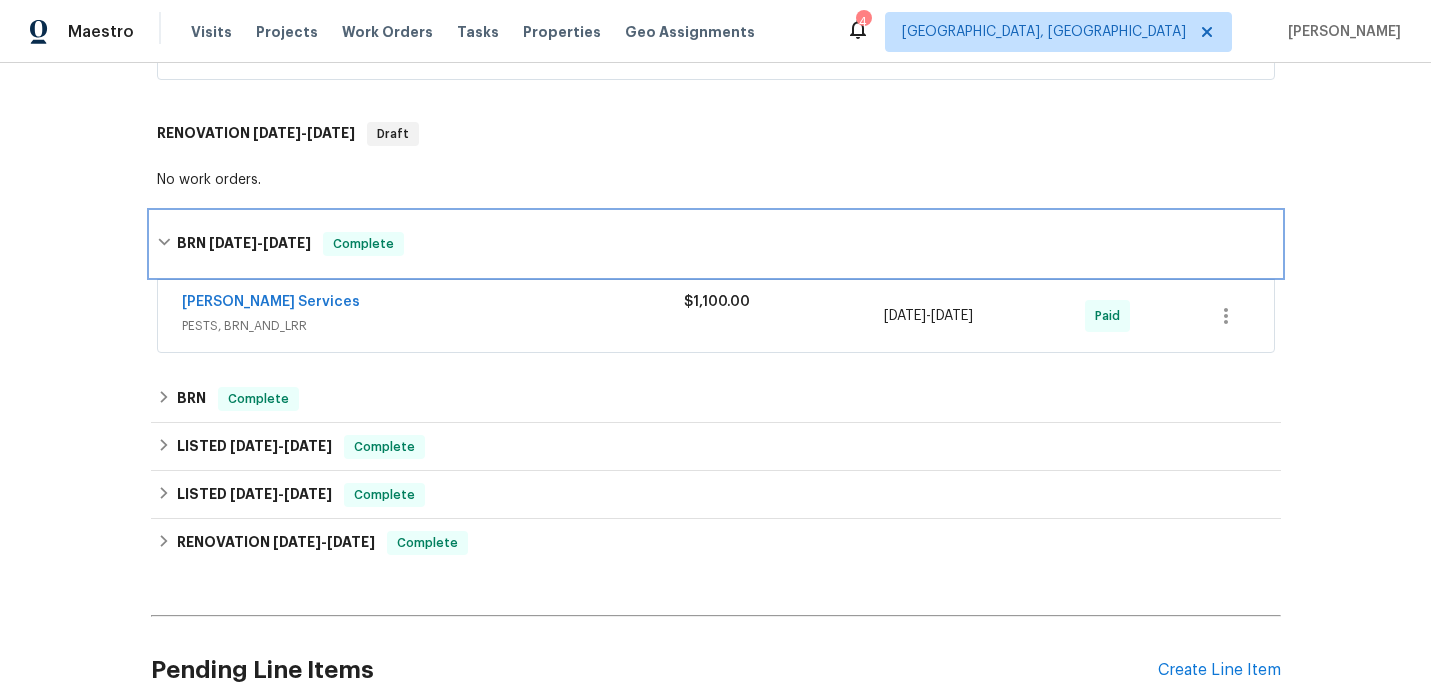 click on "BRN   [DATE]  -  [DATE] Complete" at bounding box center (716, 244) 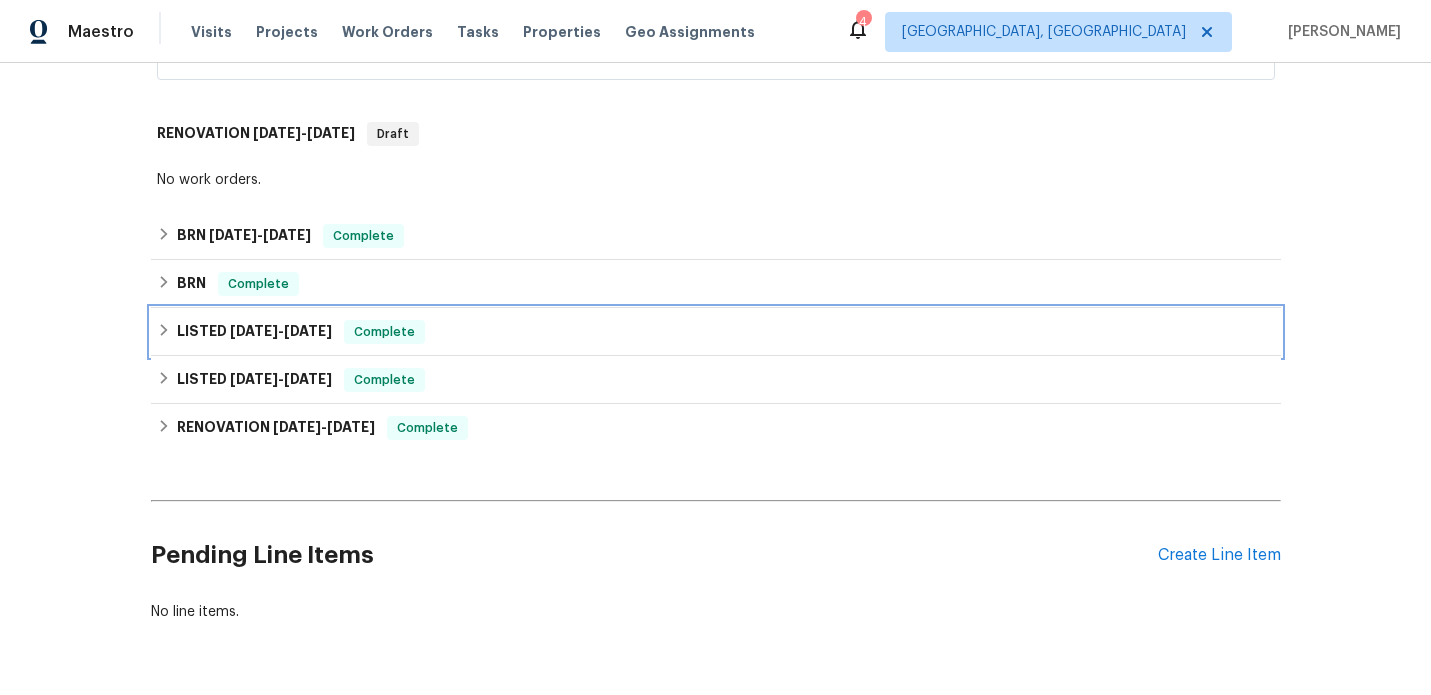 click on "LISTED   6/12/24  -  7/1/24" at bounding box center [254, 332] 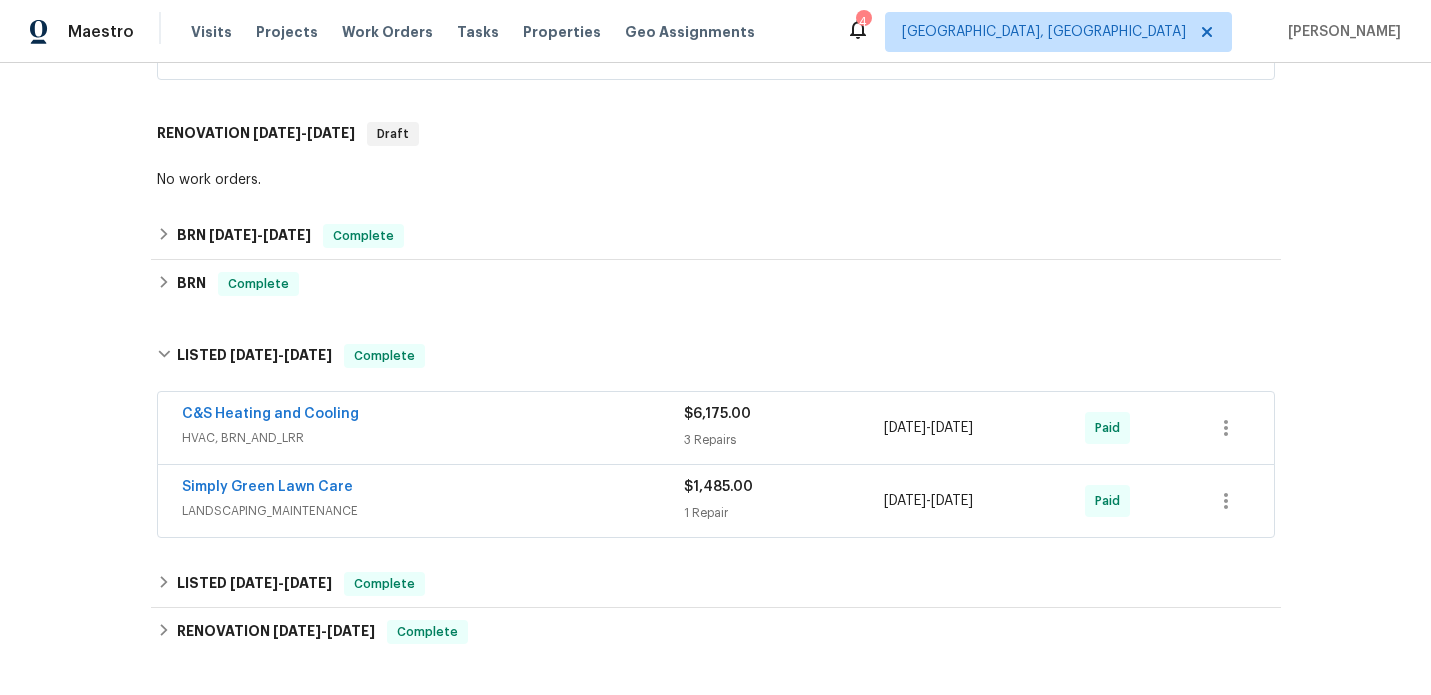 click on "HVAC, BRN_AND_LRR" at bounding box center (433, 438) 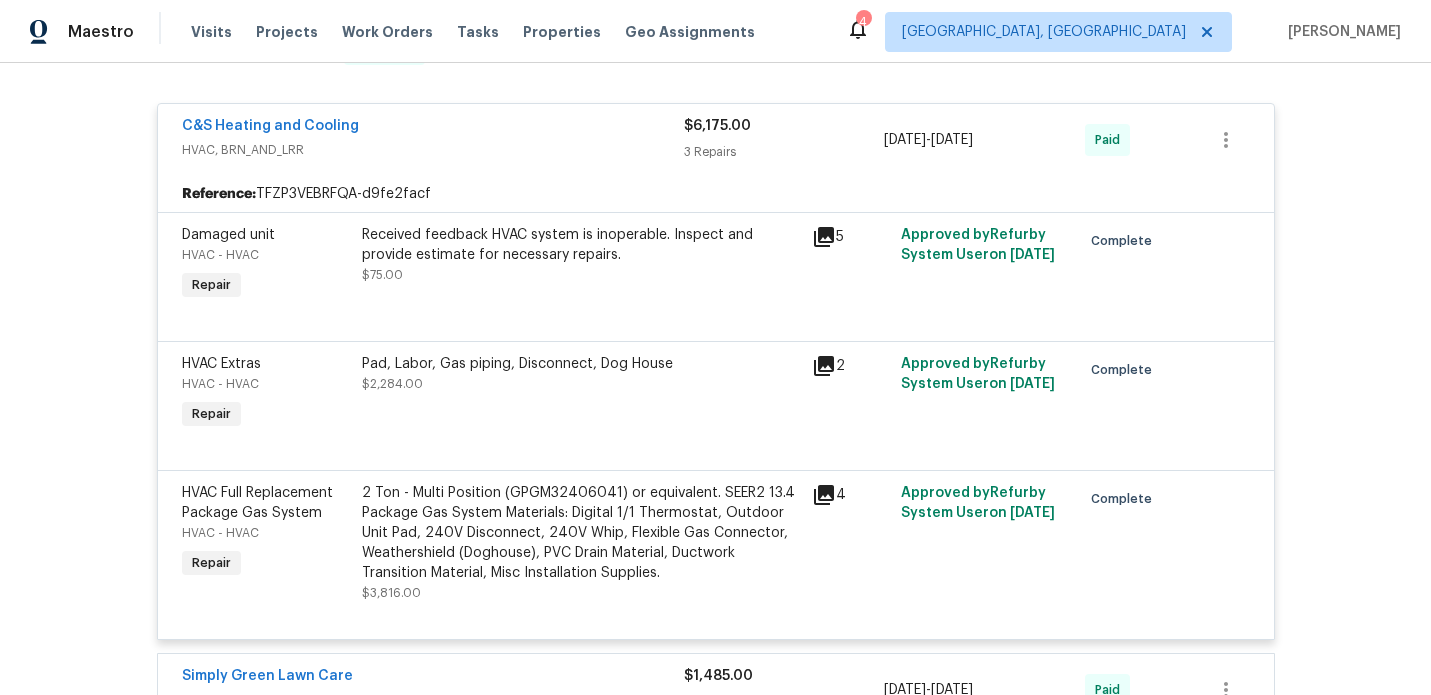 scroll, scrollTop: 791, scrollLeft: 0, axis: vertical 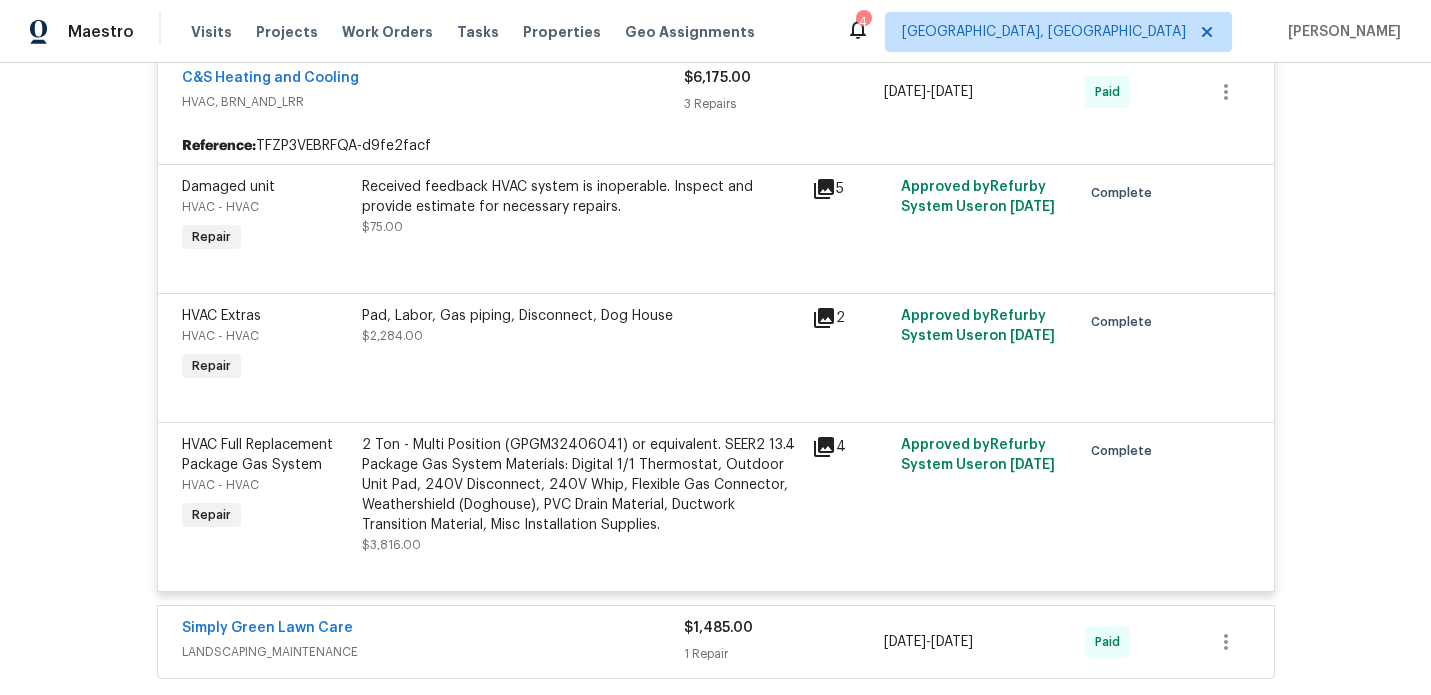 click on "4" at bounding box center (851, 495) 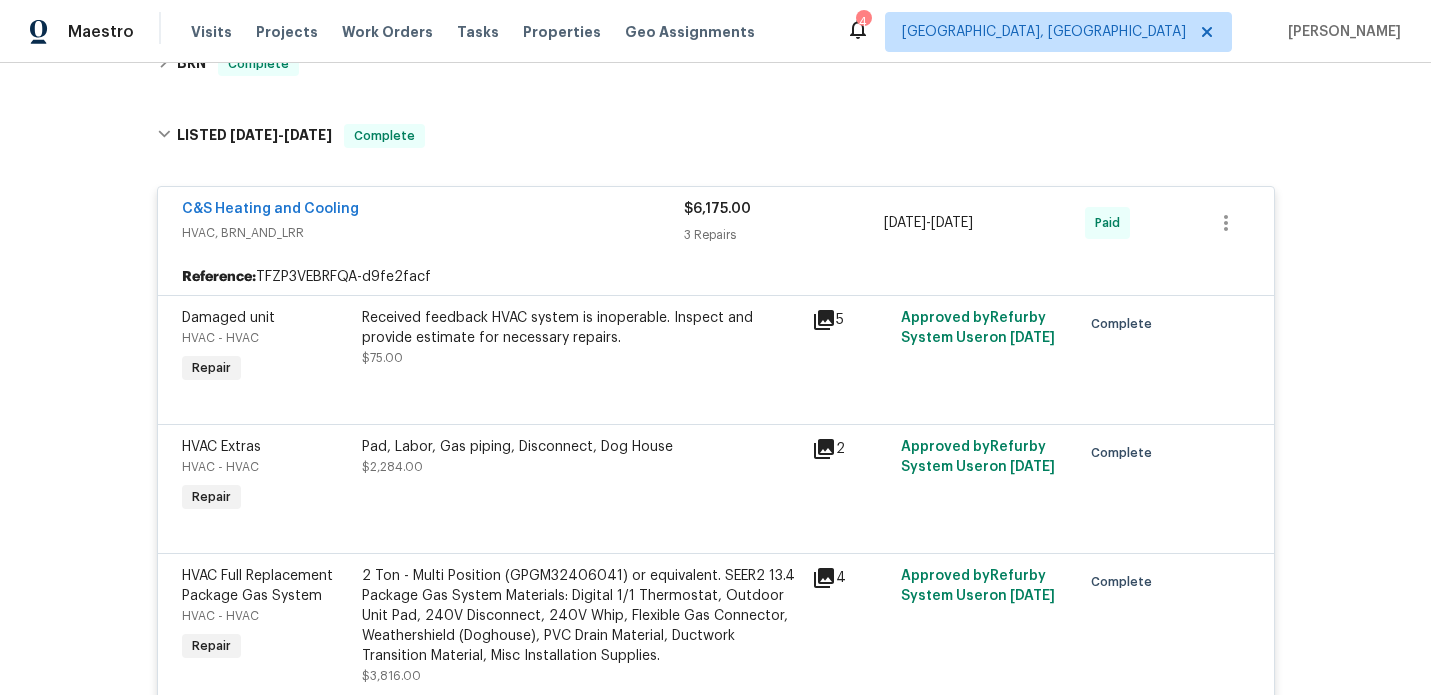scroll, scrollTop: 647, scrollLeft: 0, axis: vertical 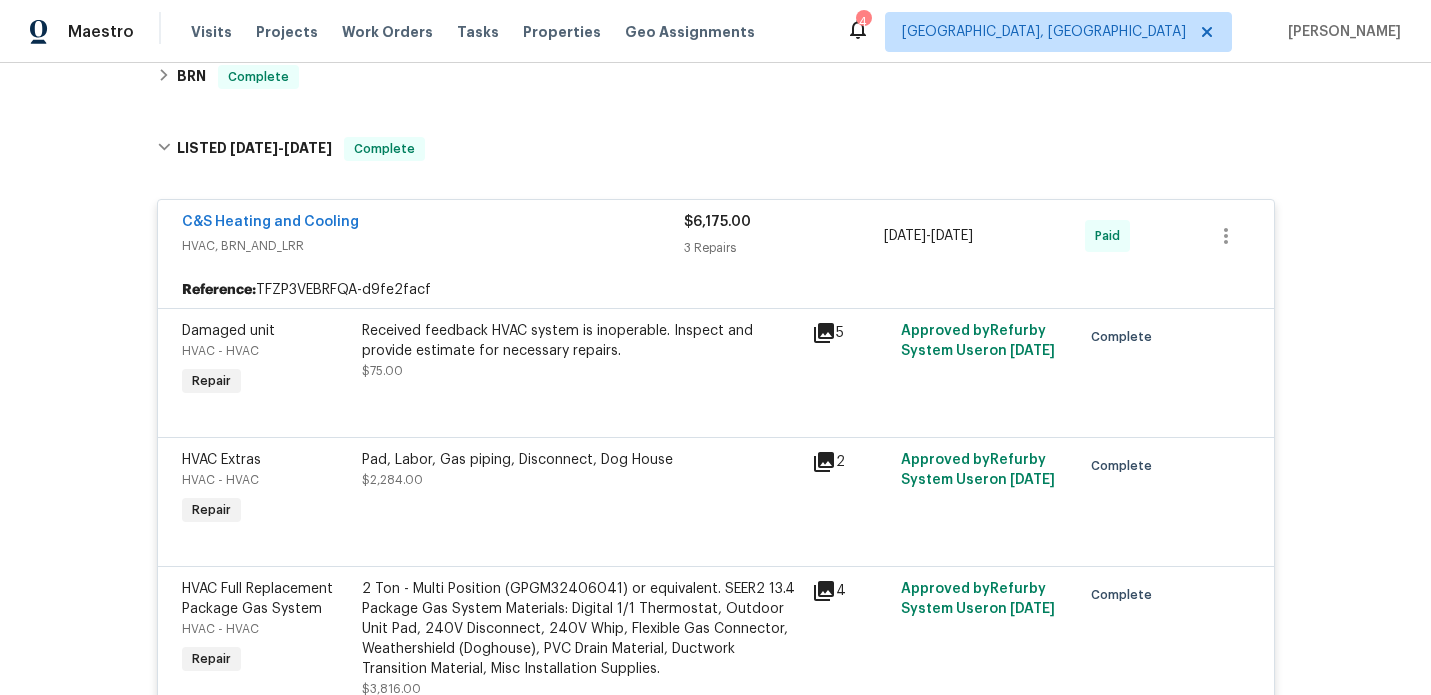 click 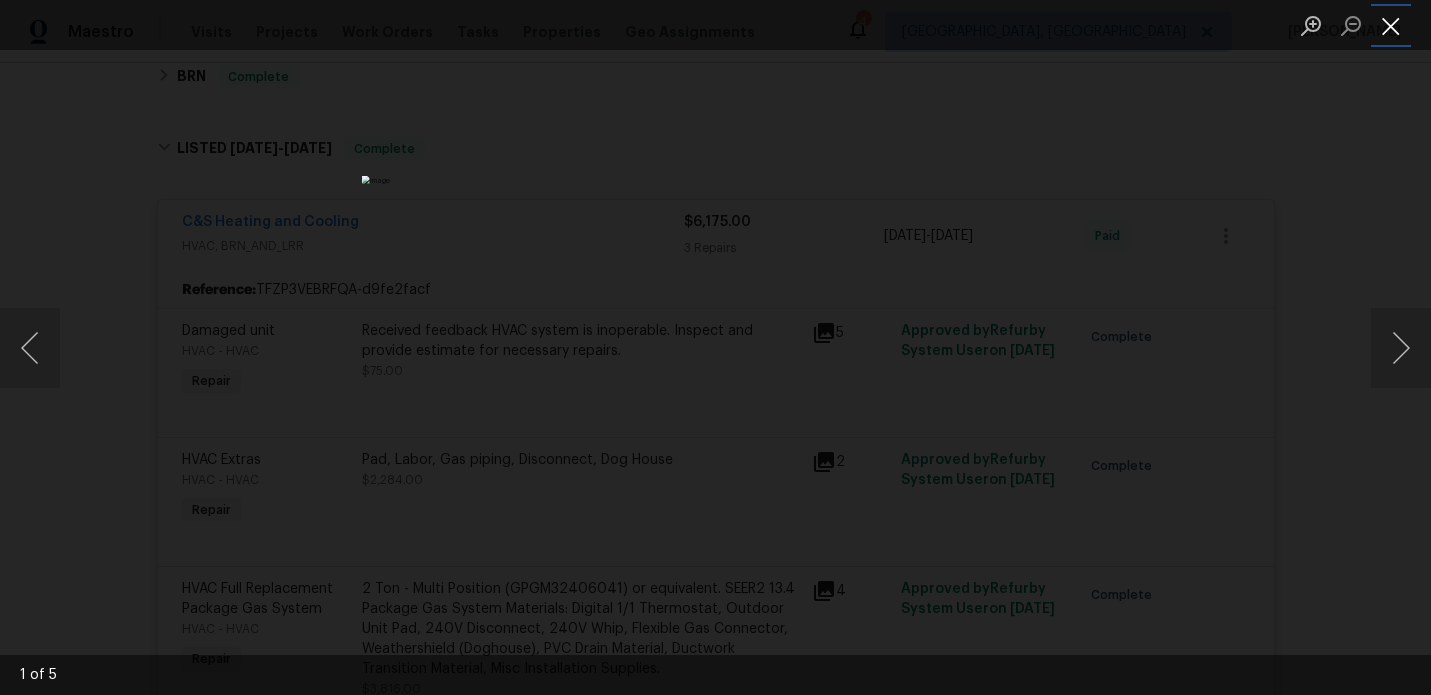 click at bounding box center [1391, 25] 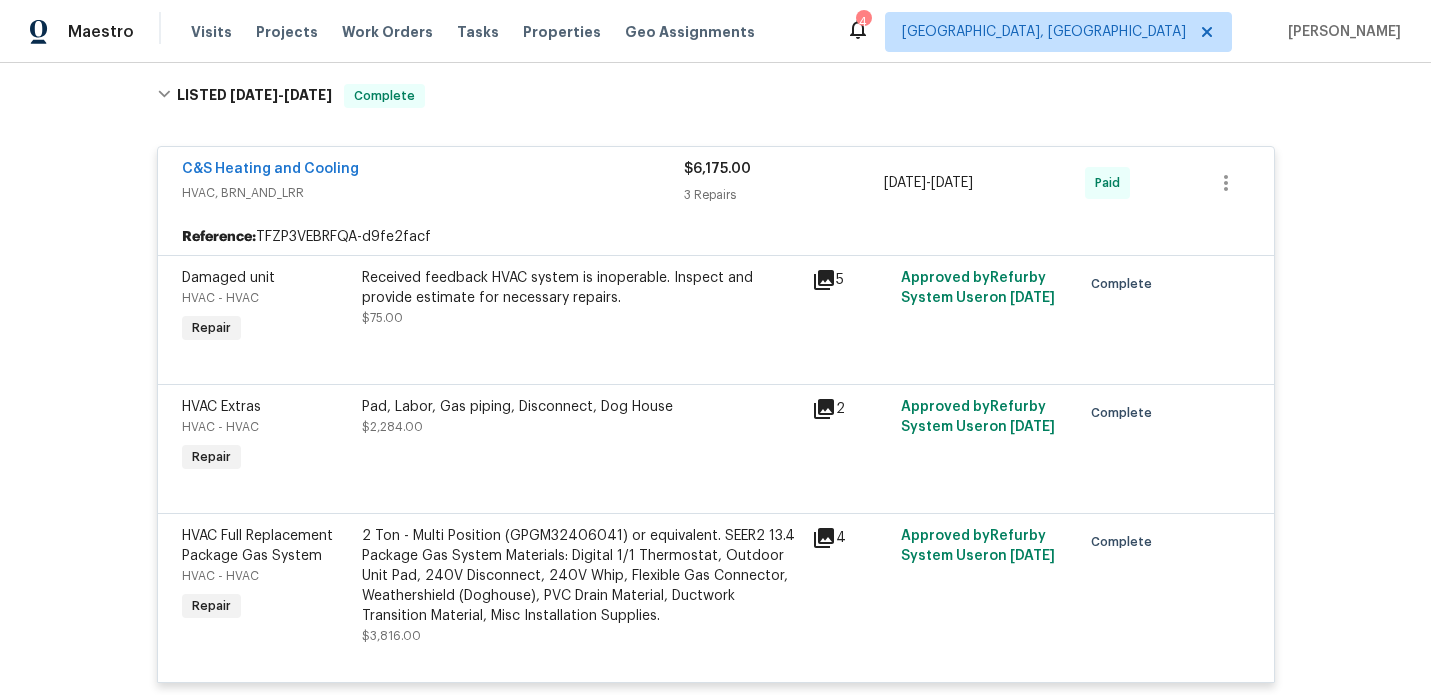 scroll, scrollTop: 687, scrollLeft: 0, axis: vertical 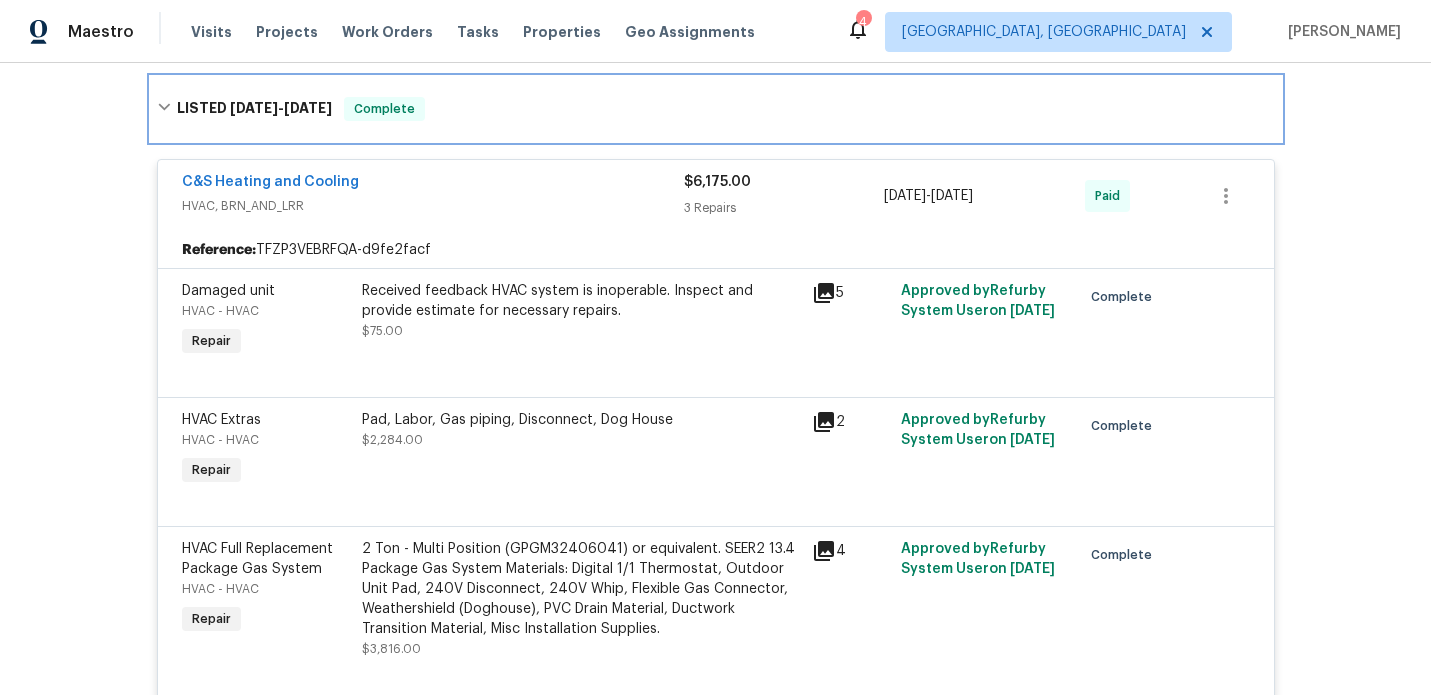 click on "LISTED   6/12/24  -  7/1/24" at bounding box center (254, 109) 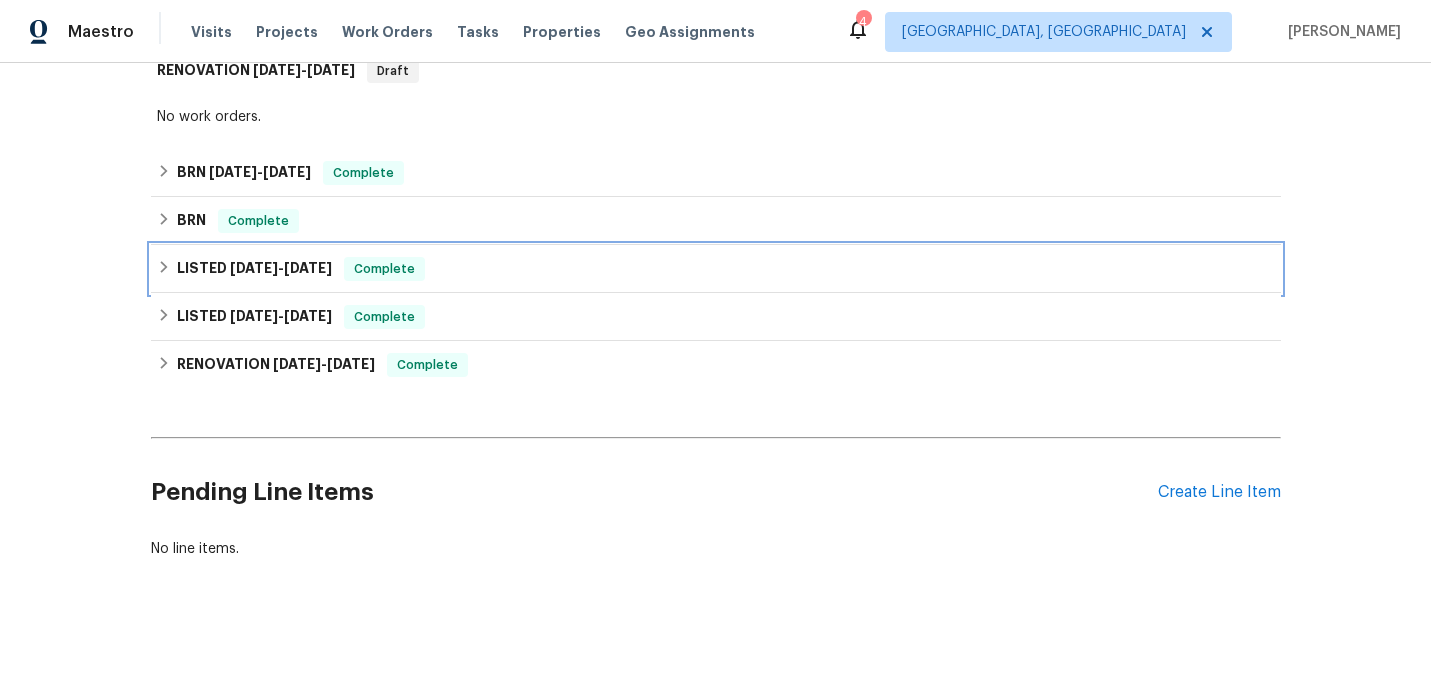 scroll, scrollTop: 503, scrollLeft: 0, axis: vertical 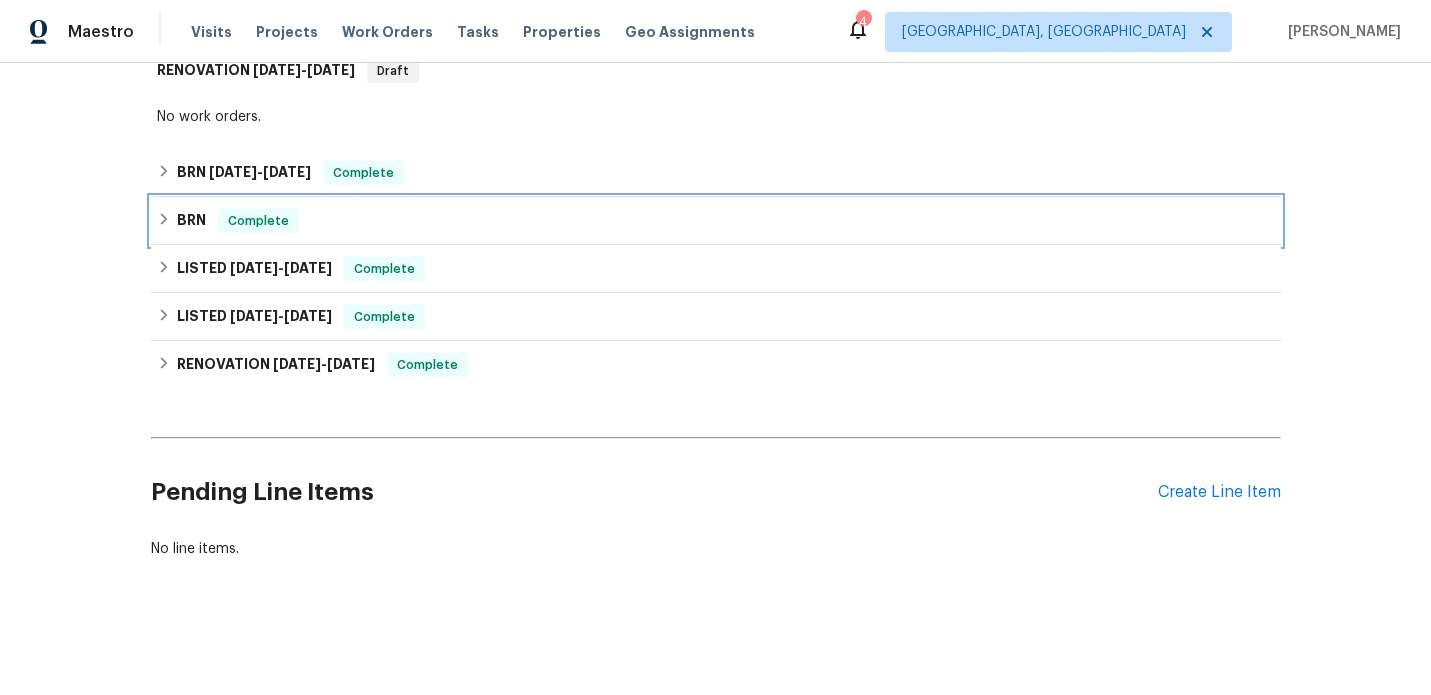 click on "BRN" at bounding box center (191, 221) 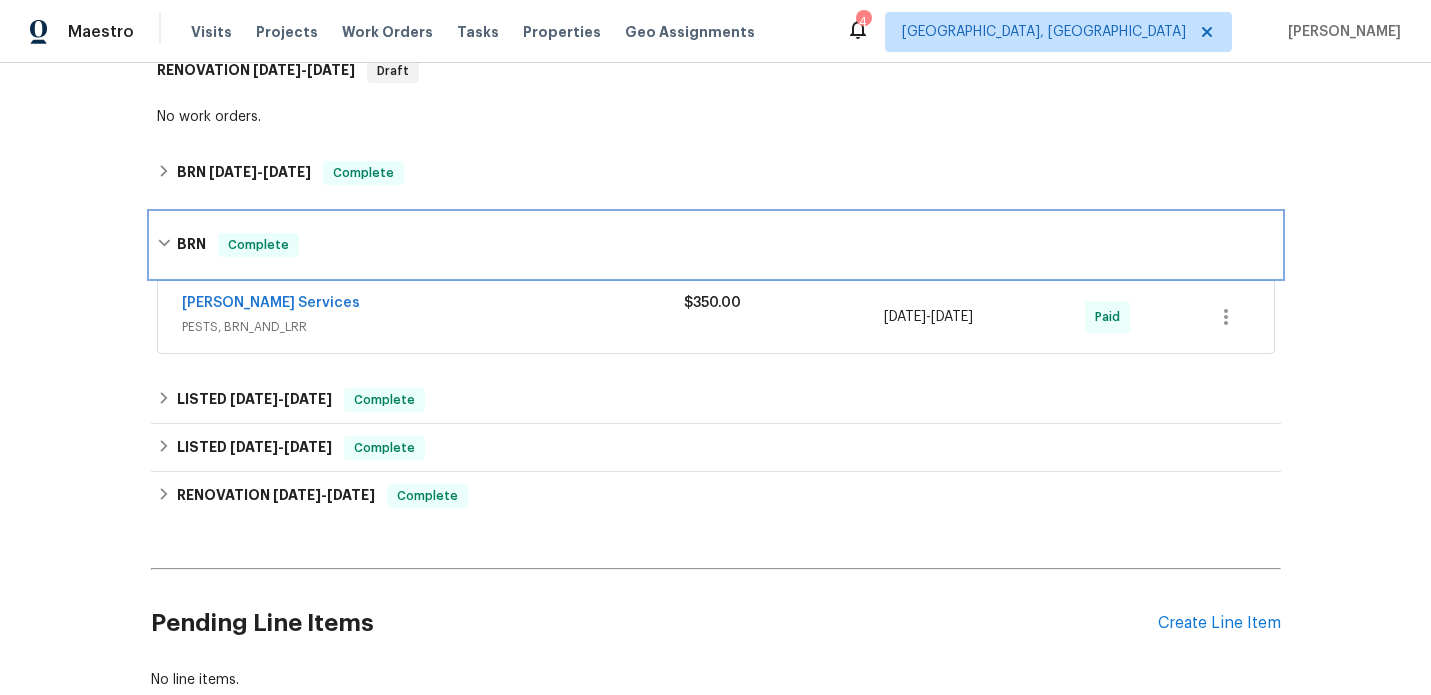 click on "BRN" at bounding box center (191, 245) 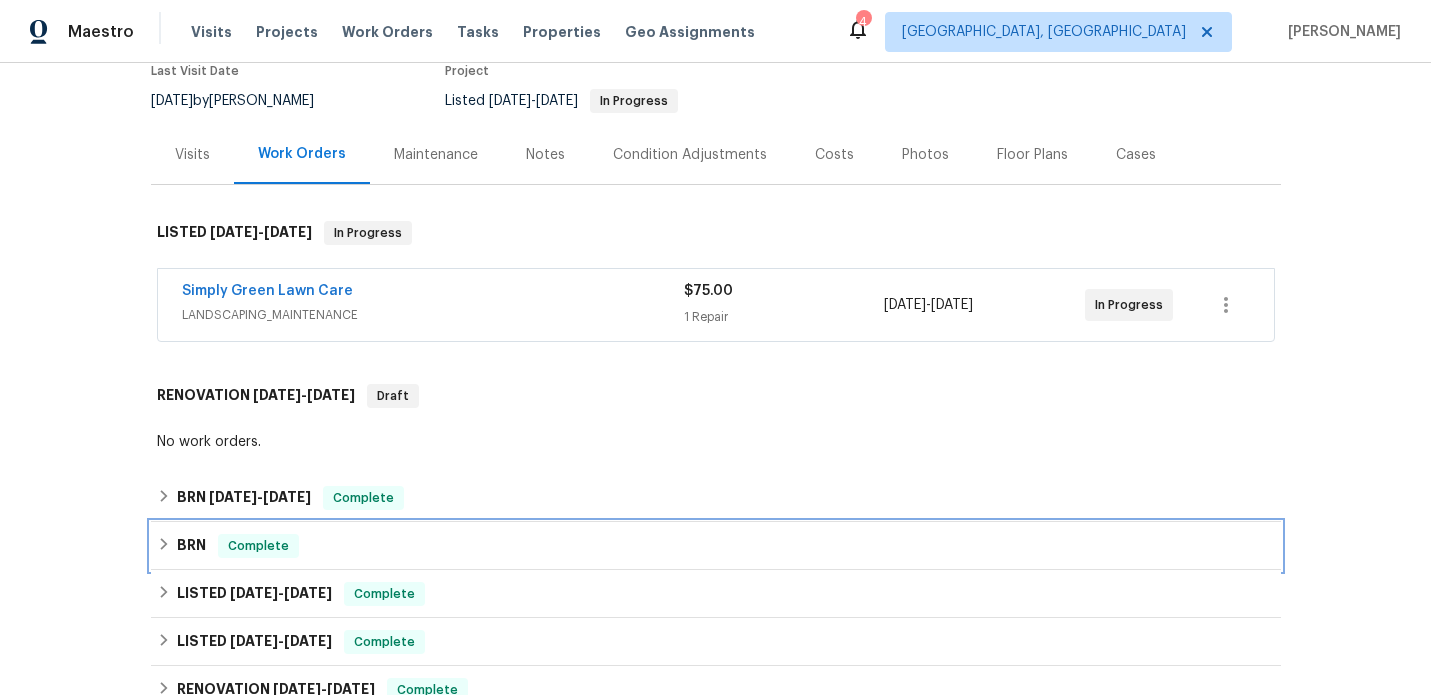 scroll, scrollTop: 166, scrollLeft: 0, axis: vertical 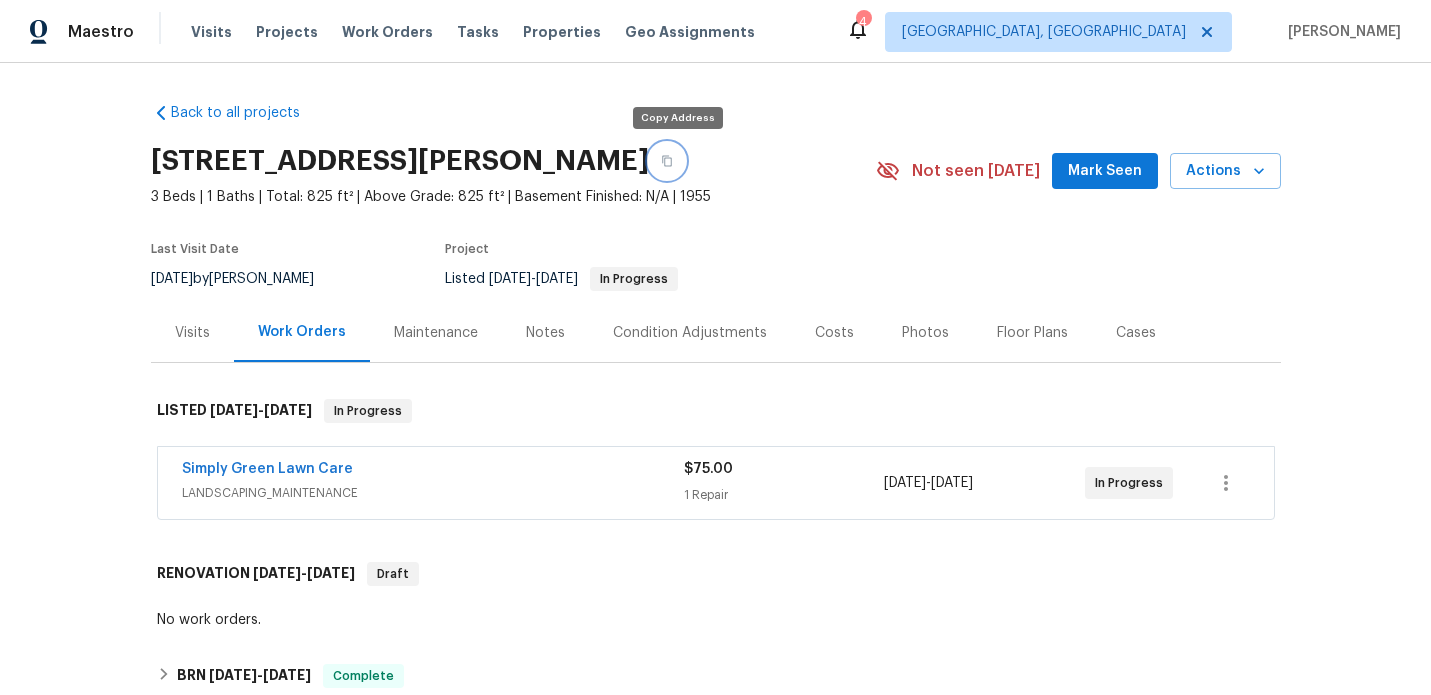 click at bounding box center (667, 161) 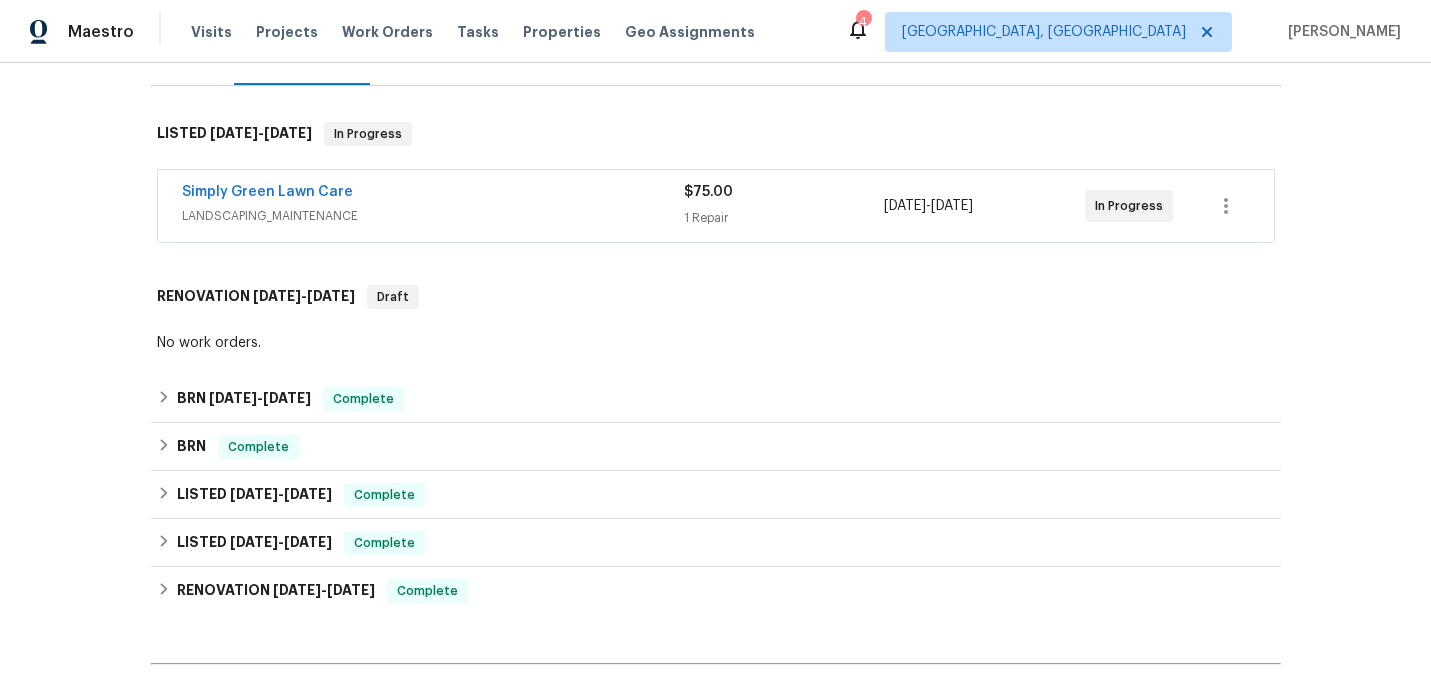 scroll, scrollTop: 321, scrollLeft: 0, axis: vertical 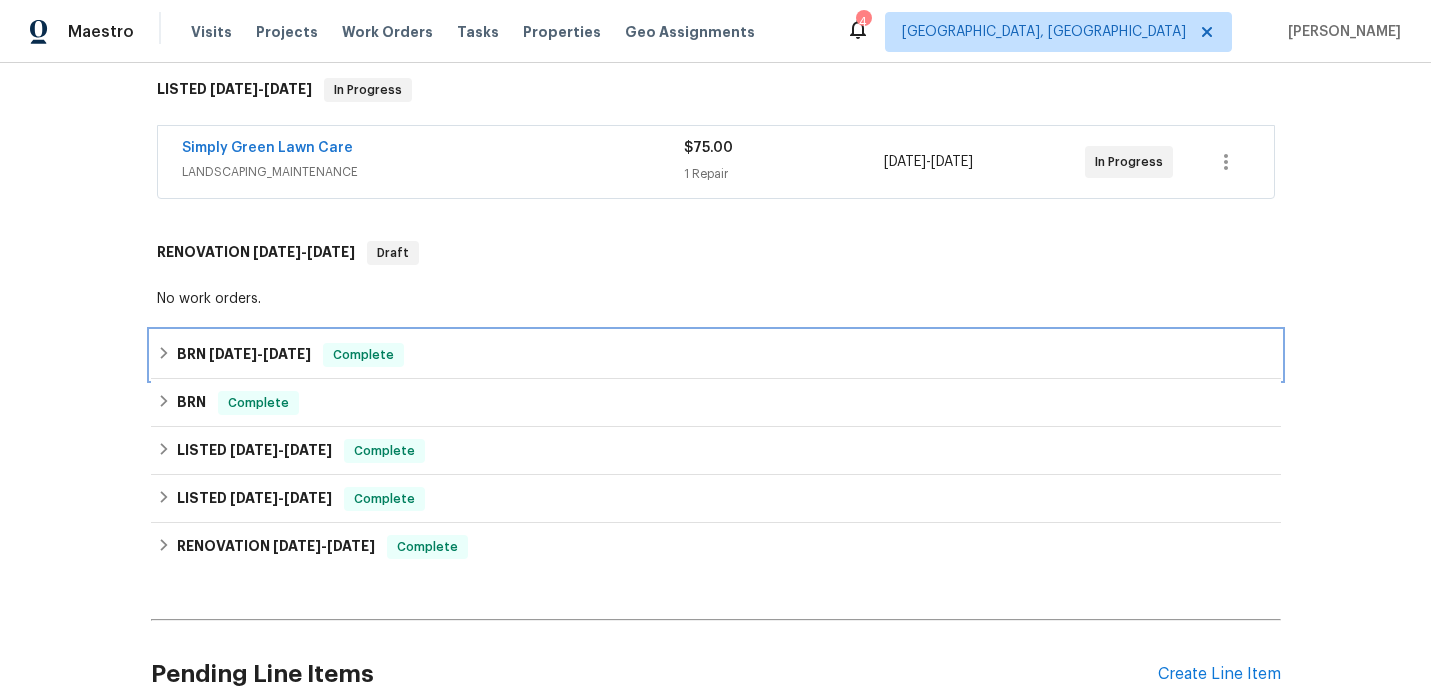 click on "7/31/24  -  8/8/24" at bounding box center [260, 354] 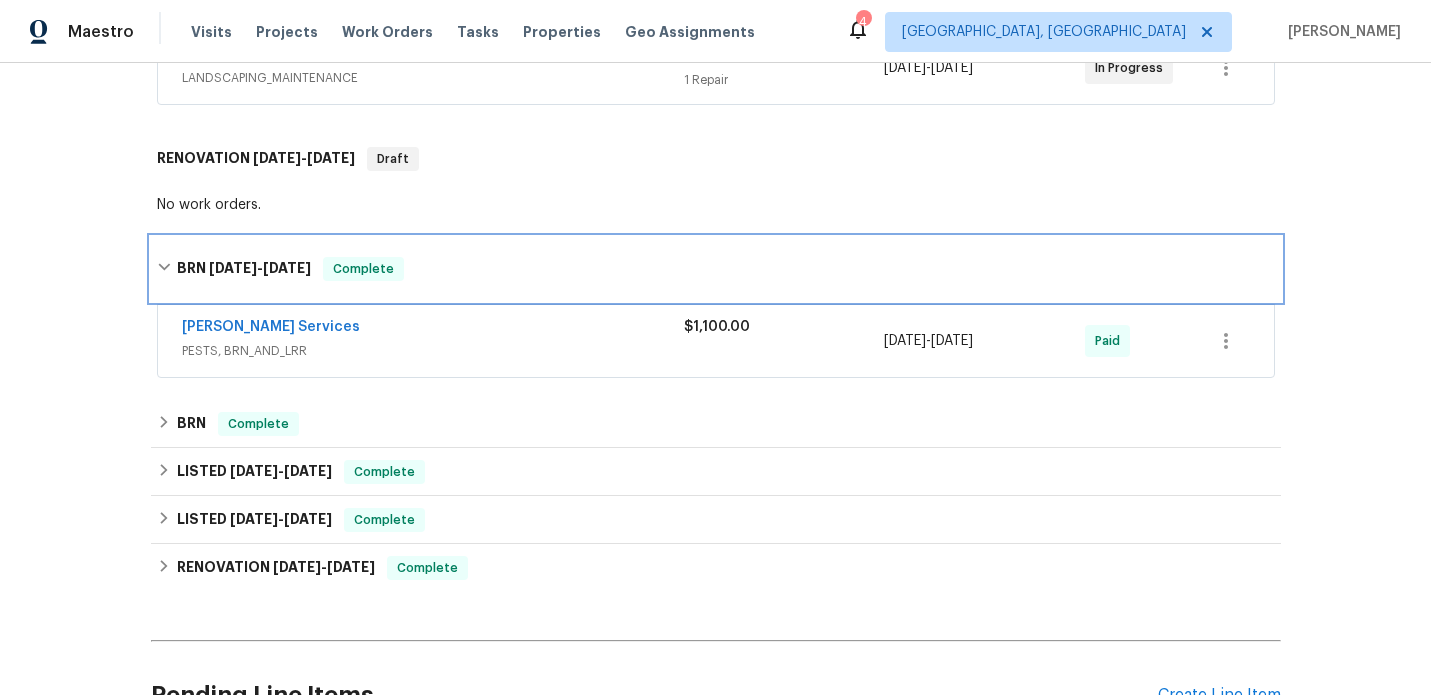 scroll, scrollTop: 467, scrollLeft: 0, axis: vertical 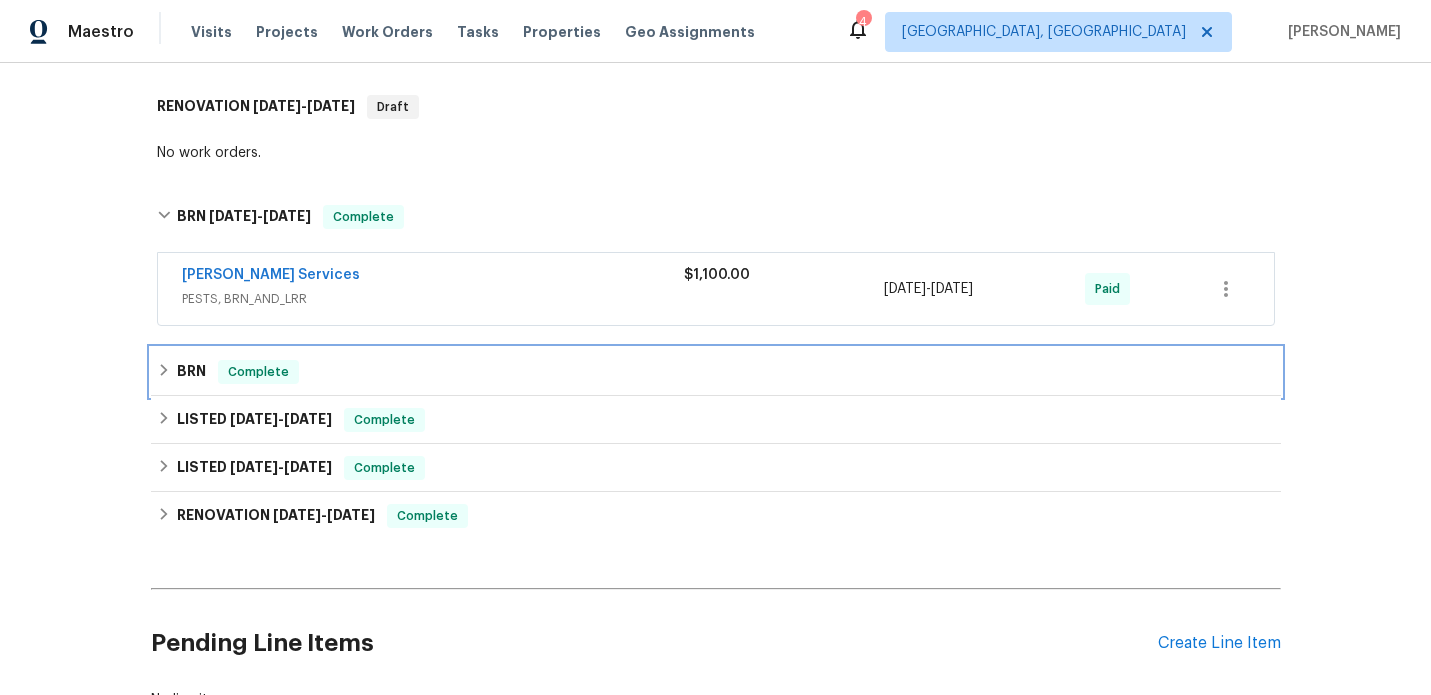 click on "BRN   Complete" at bounding box center (716, 372) 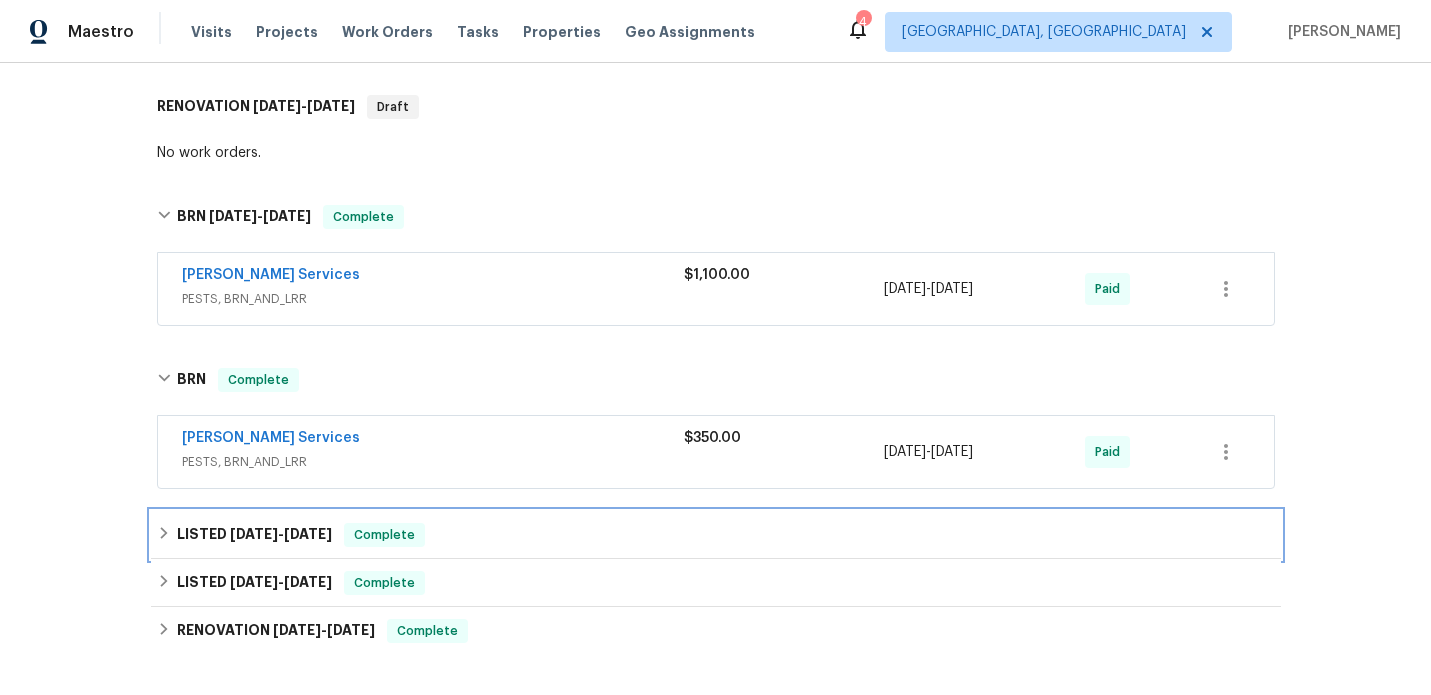 click on "6/12/24" at bounding box center (254, 534) 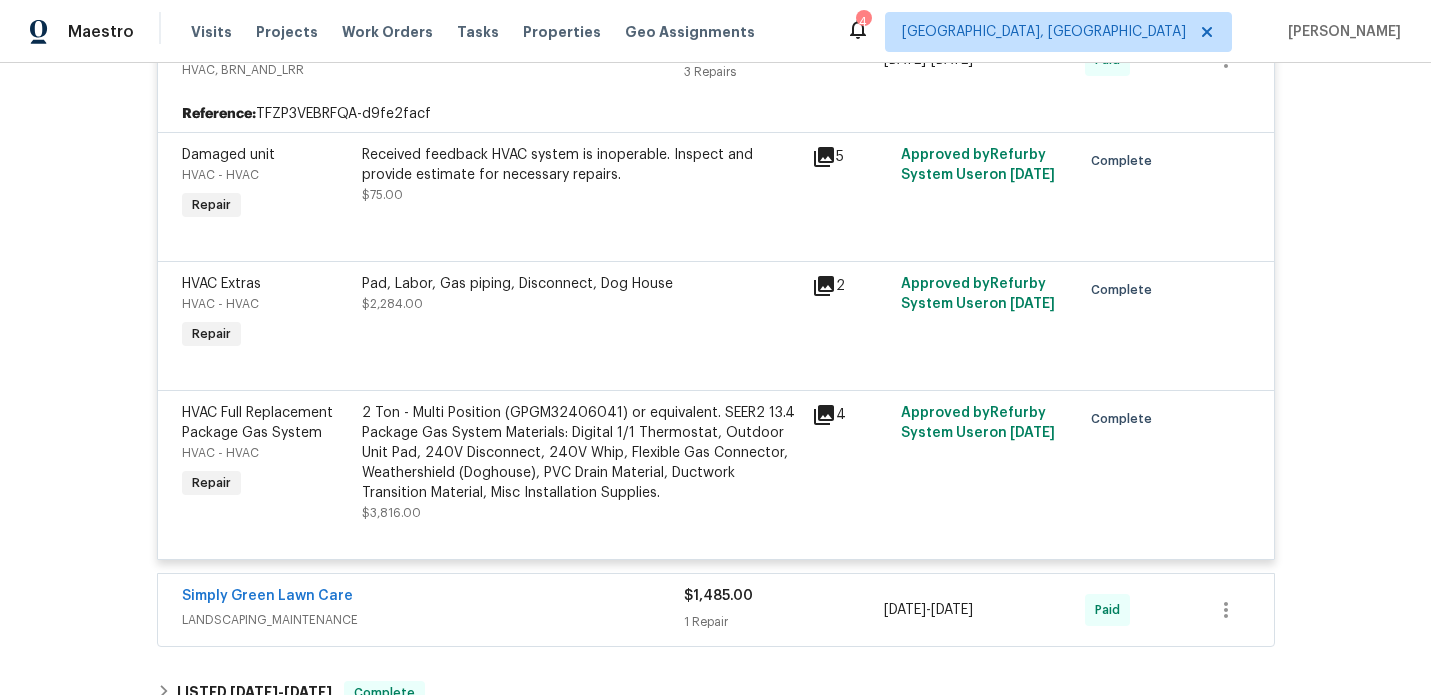 scroll, scrollTop: 1044, scrollLeft: 0, axis: vertical 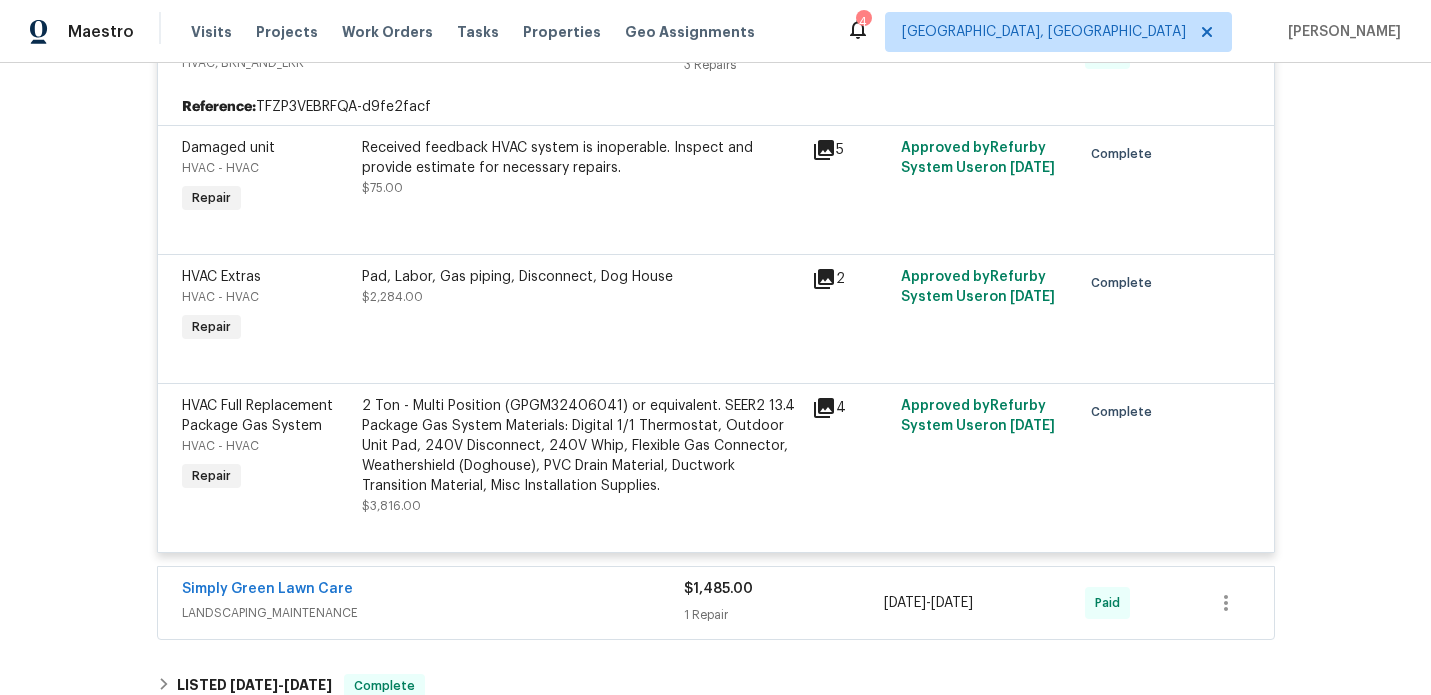click 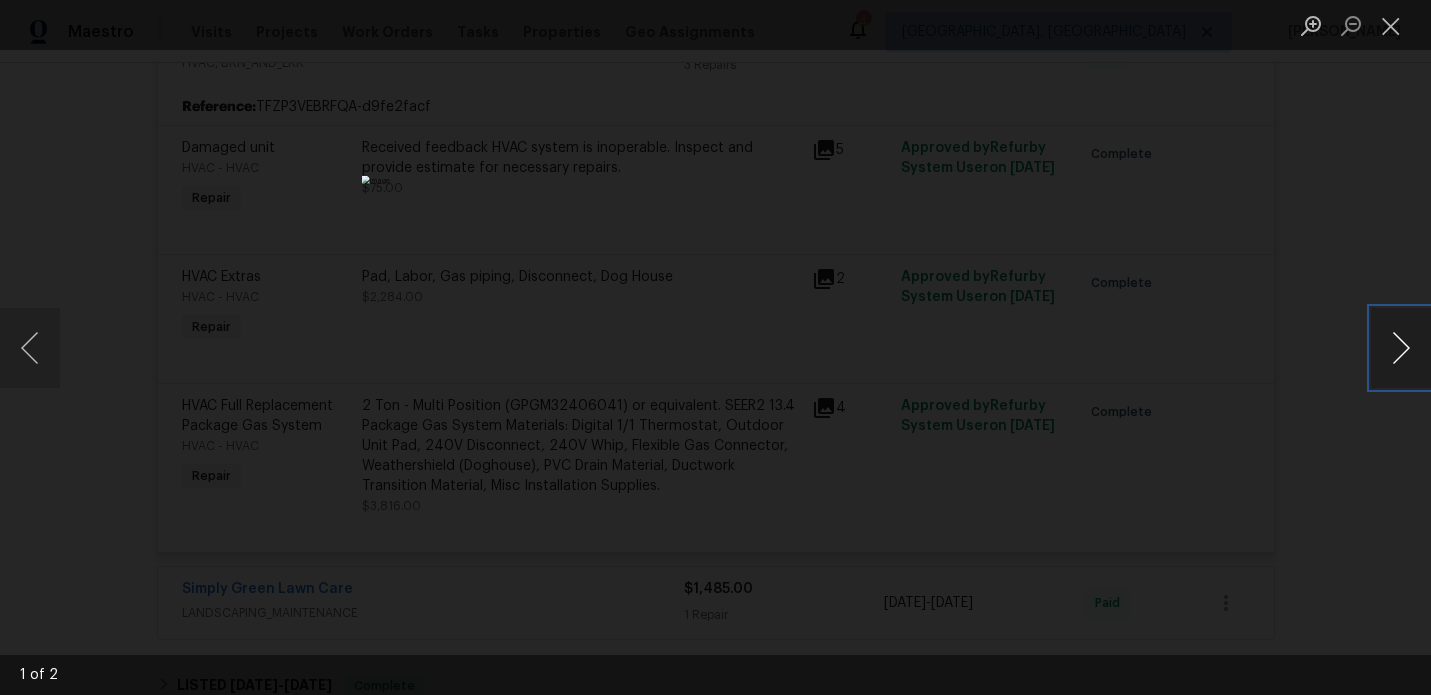 click at bounding box center [1401, 348] 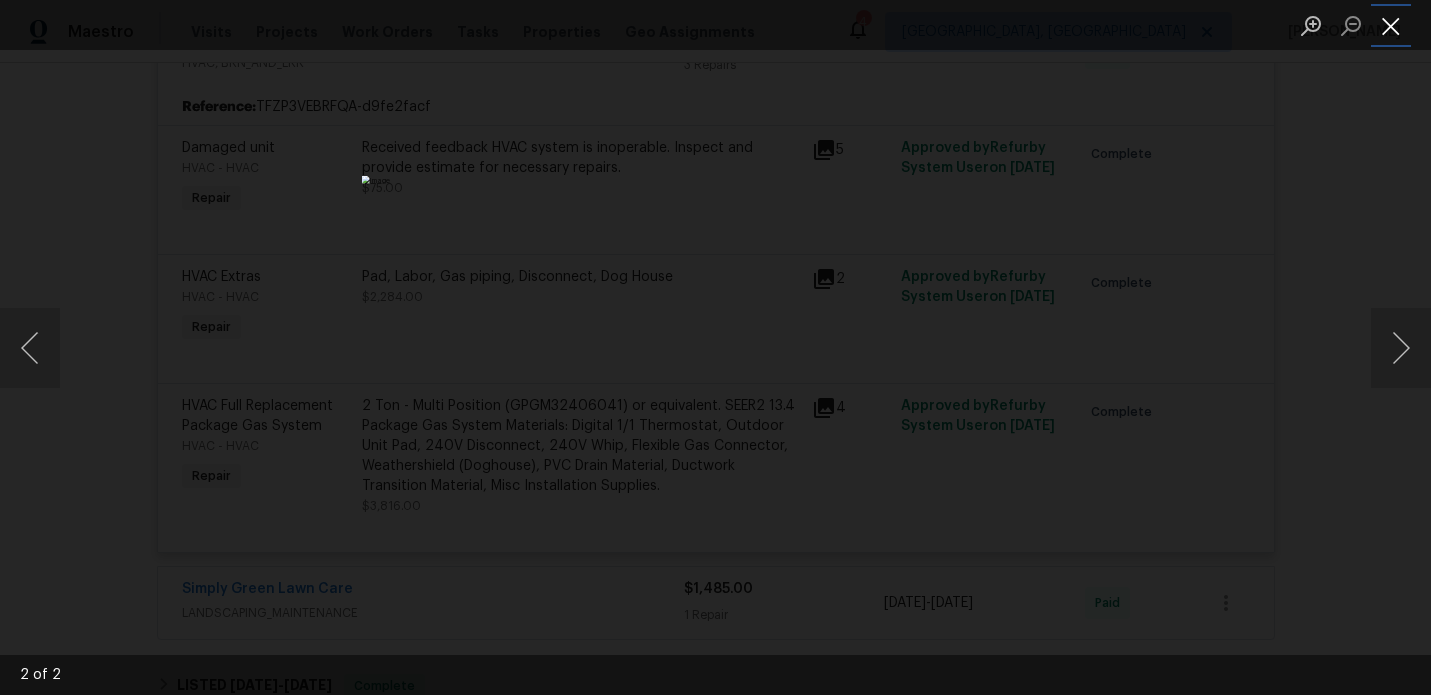 click at bounding box center (1391, 25) 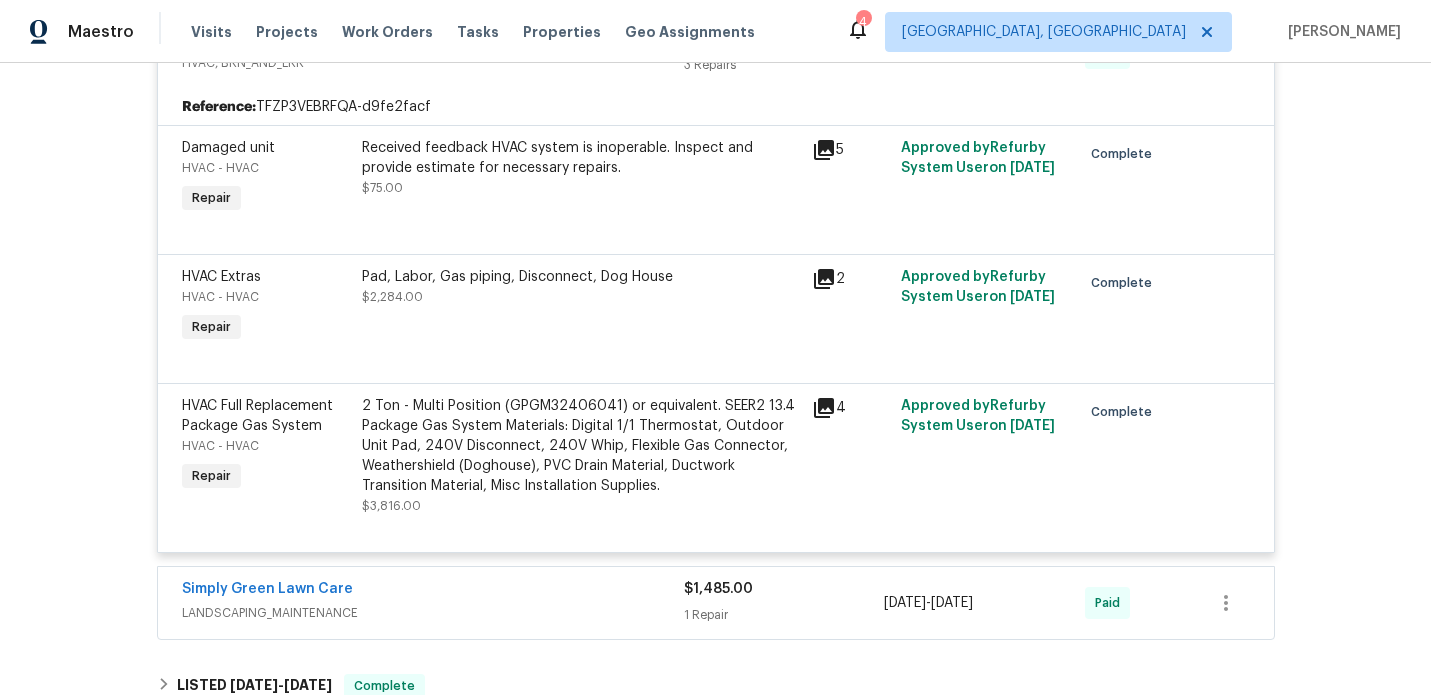 scroll, scrollTop: 1148, scrollLeft: 0, axis: vertical 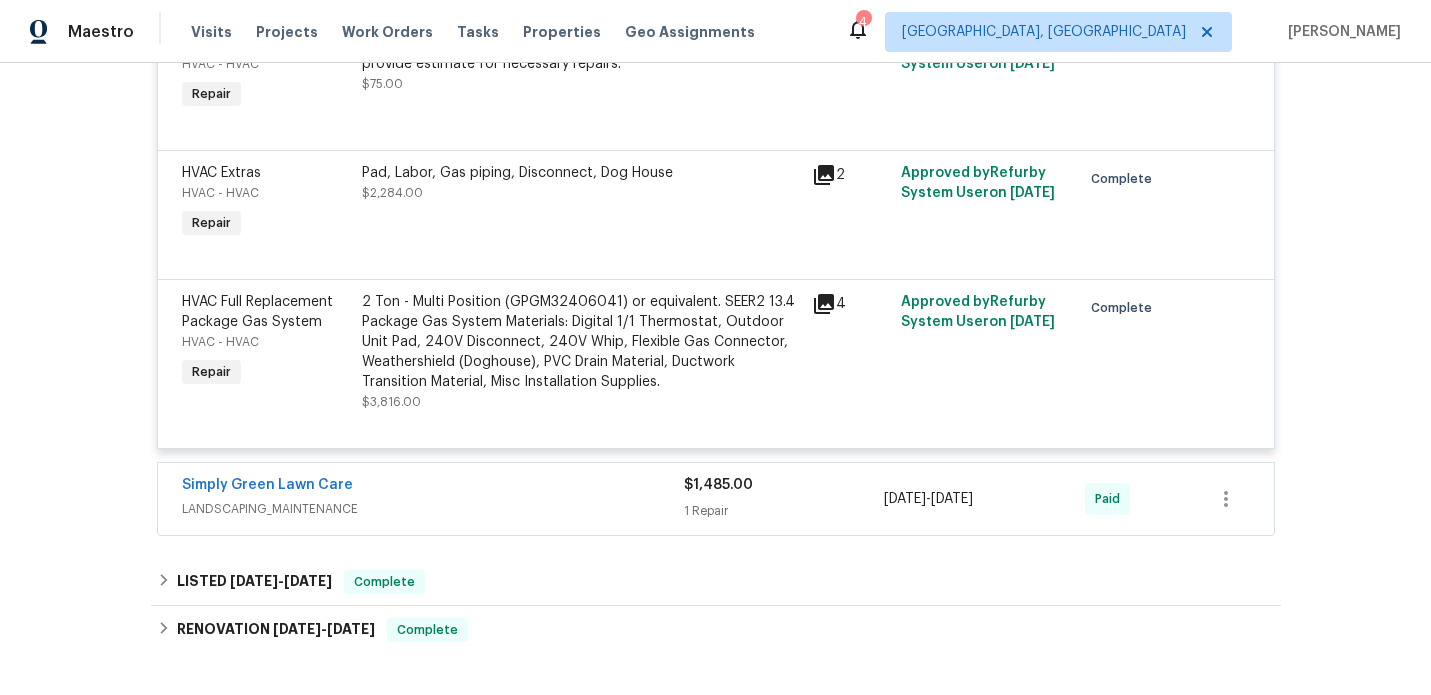 click 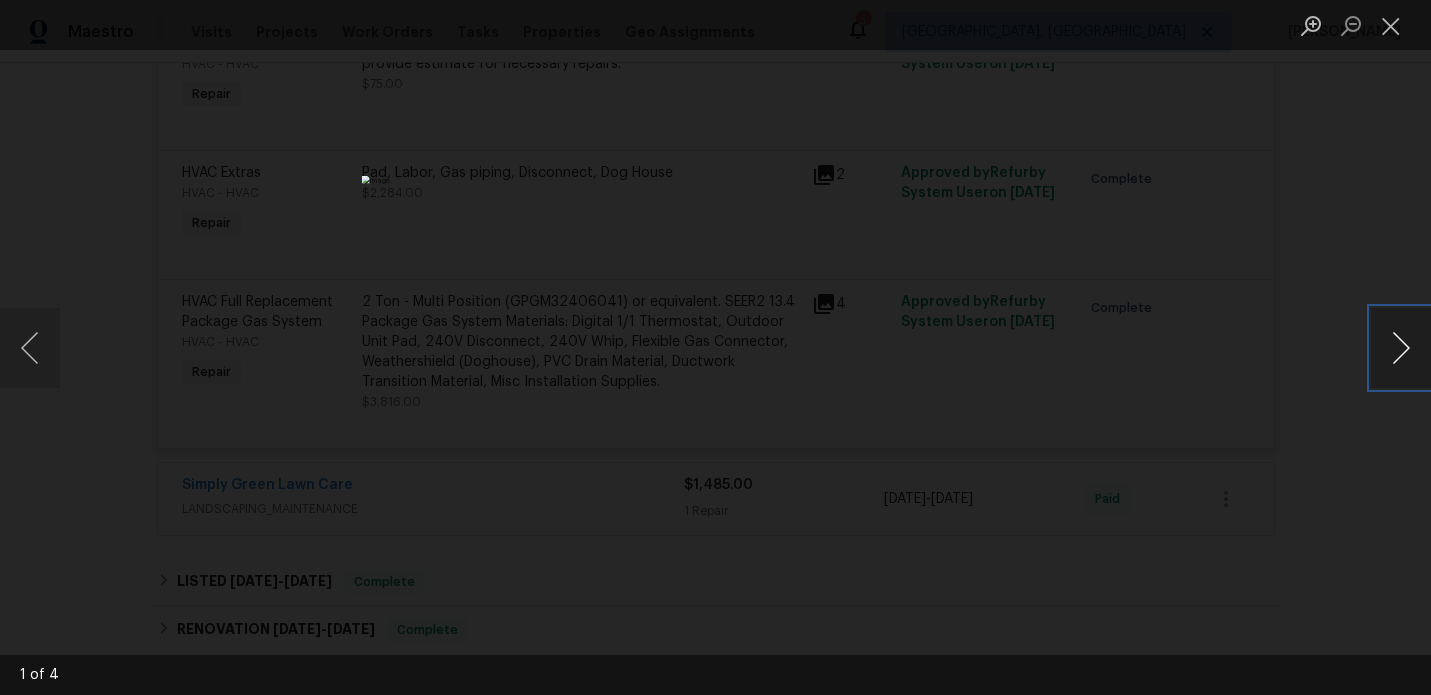 click at bounding box center (1401, 348) 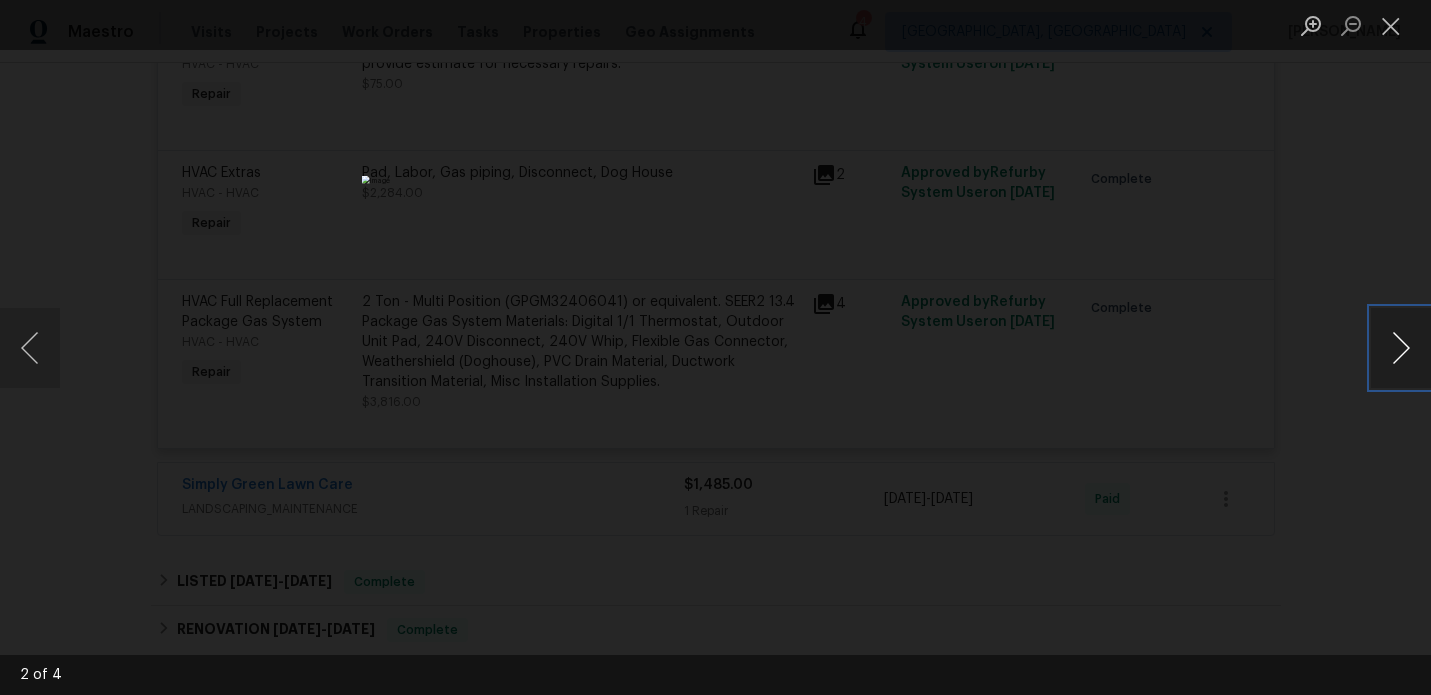 click at bounding box center [1401, 348] 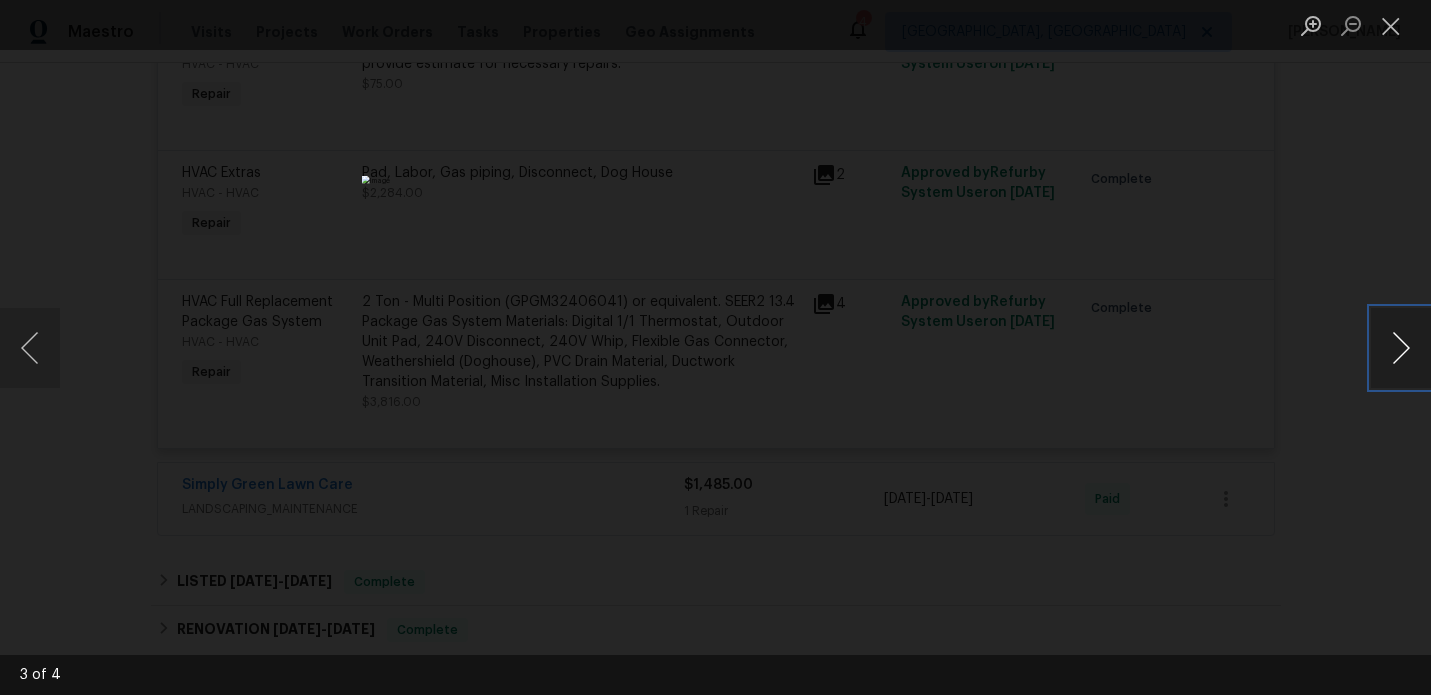 click at bounding box center (1401, 348) 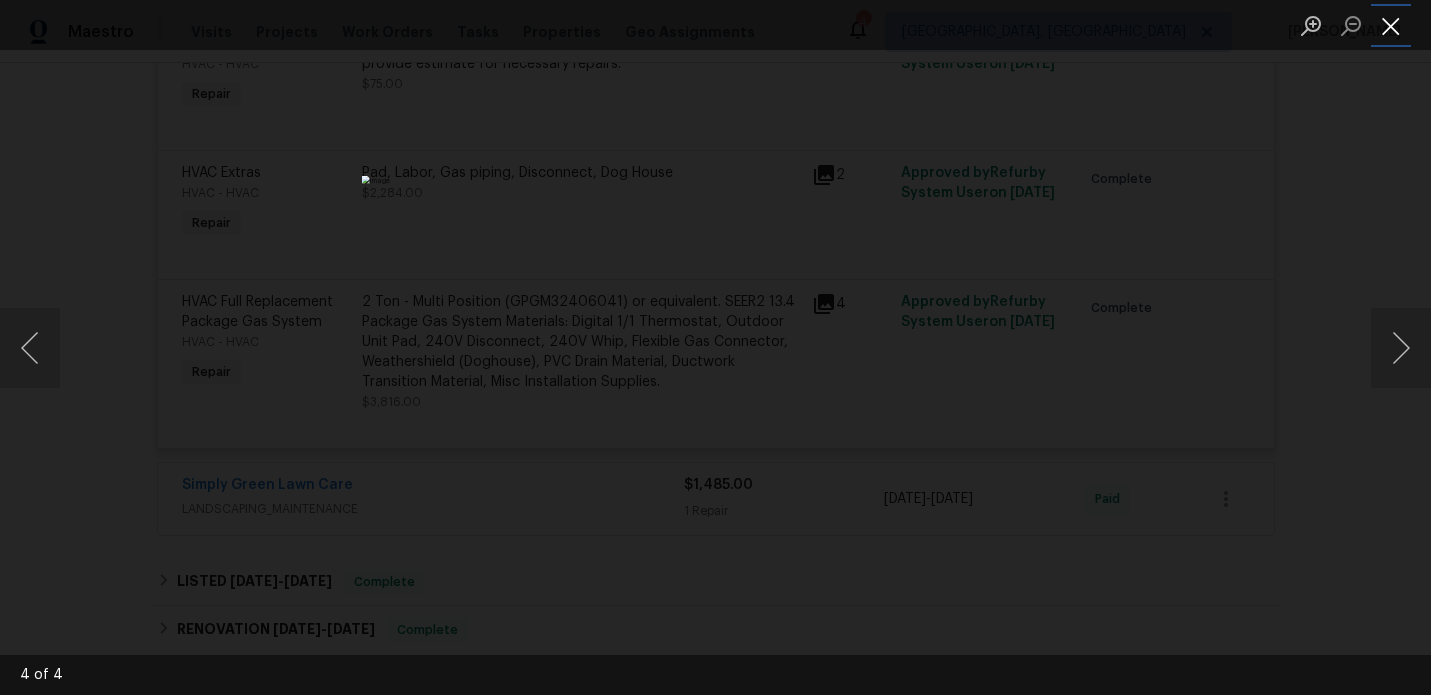 click at bounding box center (1391, 25) 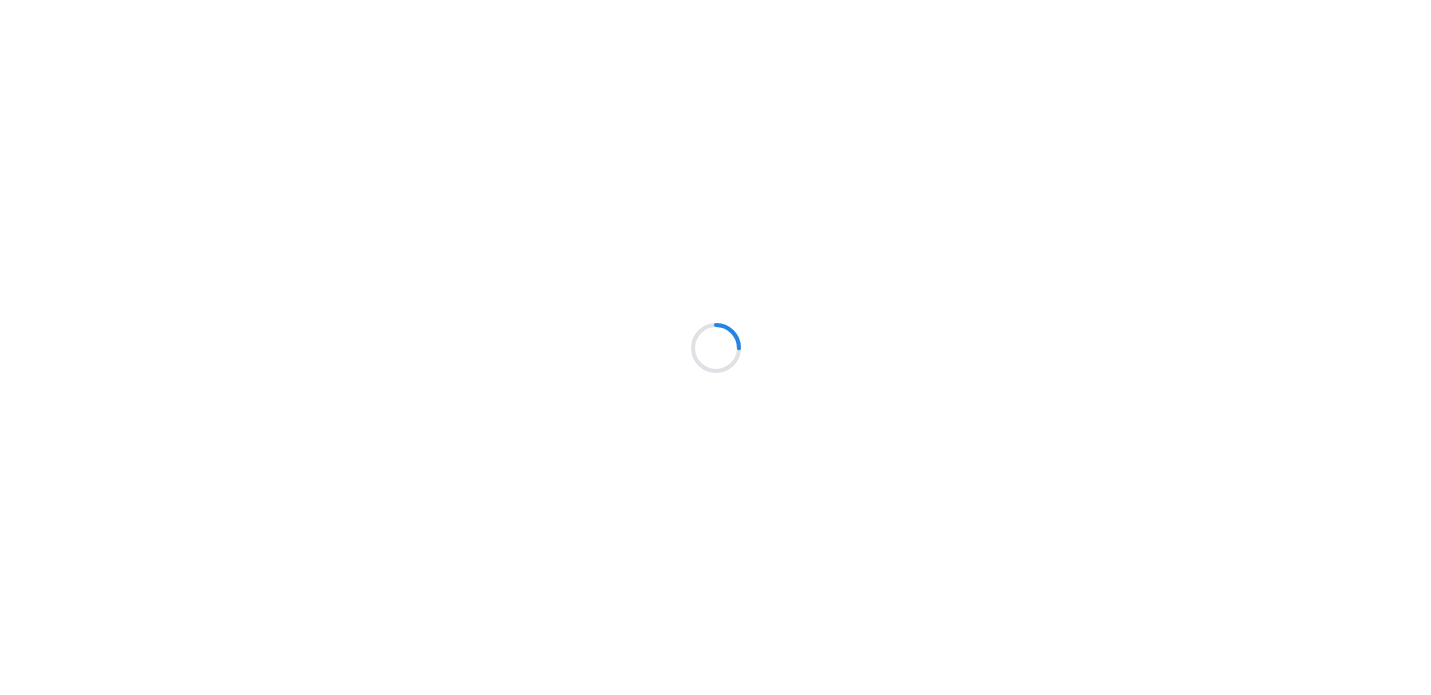 scroll, scrollTop: 0, scrollLeft: 0, axis: both 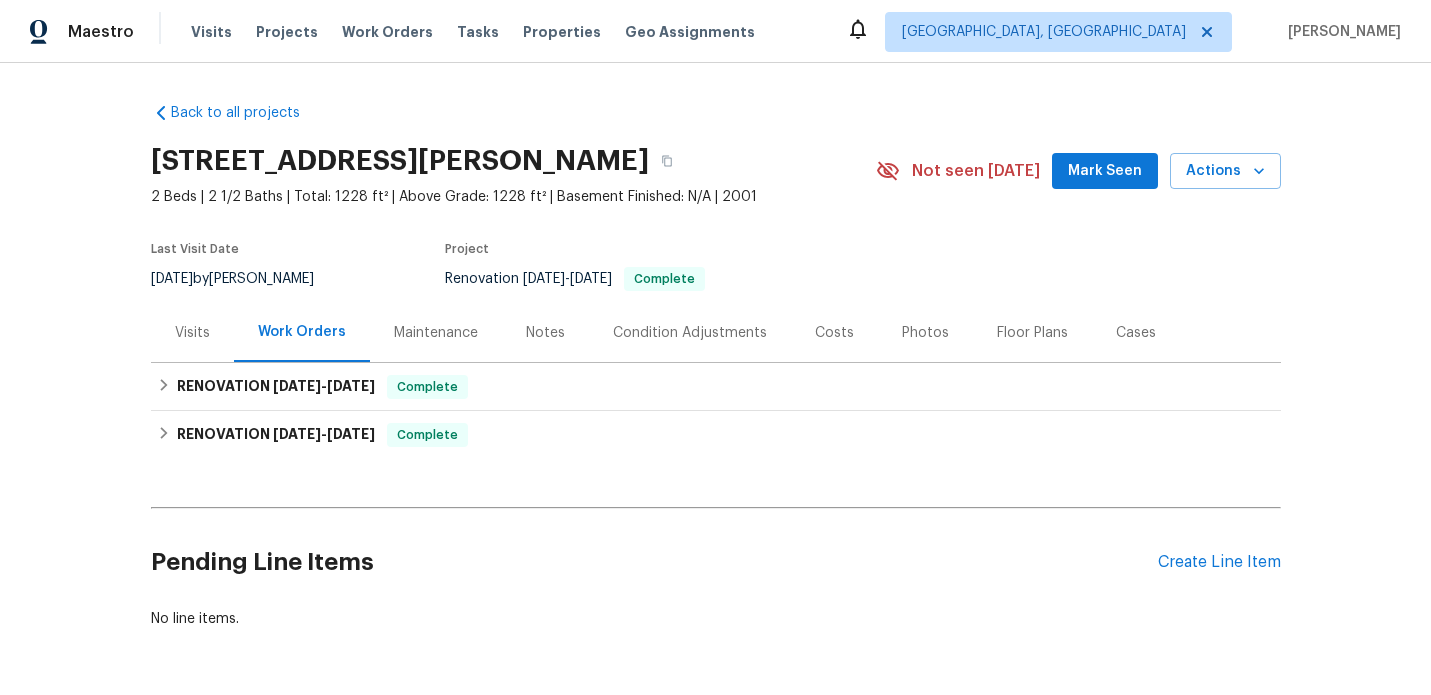 click on "Visits" at bounding box center (192, 333) 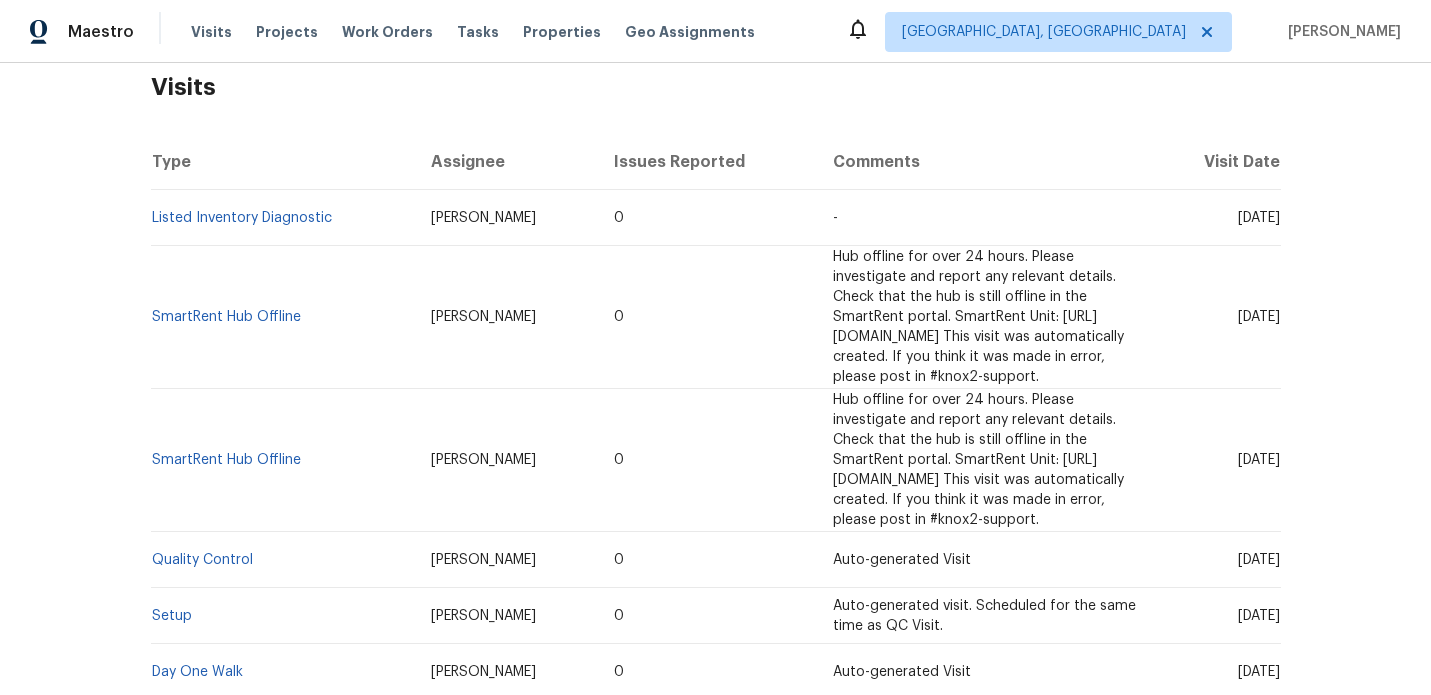 scroll, scrollTop: 479, scrollLeft: 0, axis: vertical 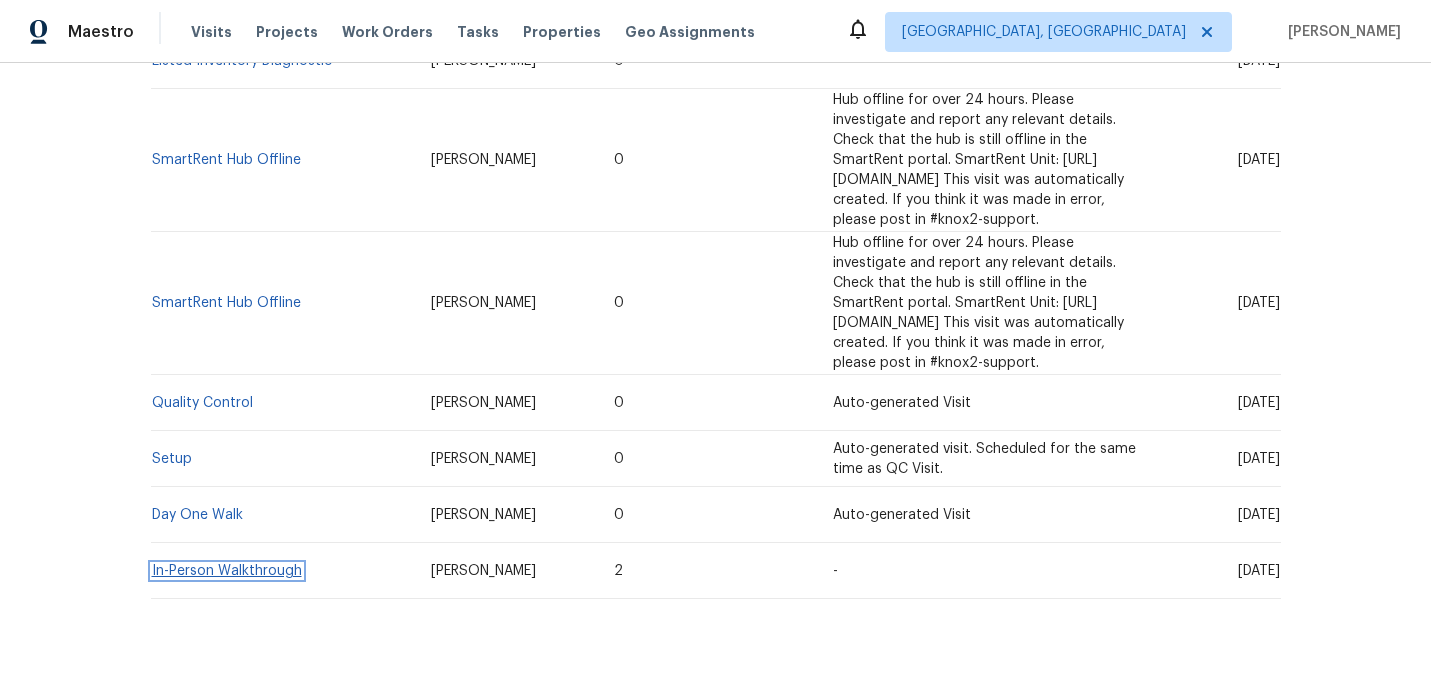 click on "In-Person Walkthrough" at bounding box center (227, 571) 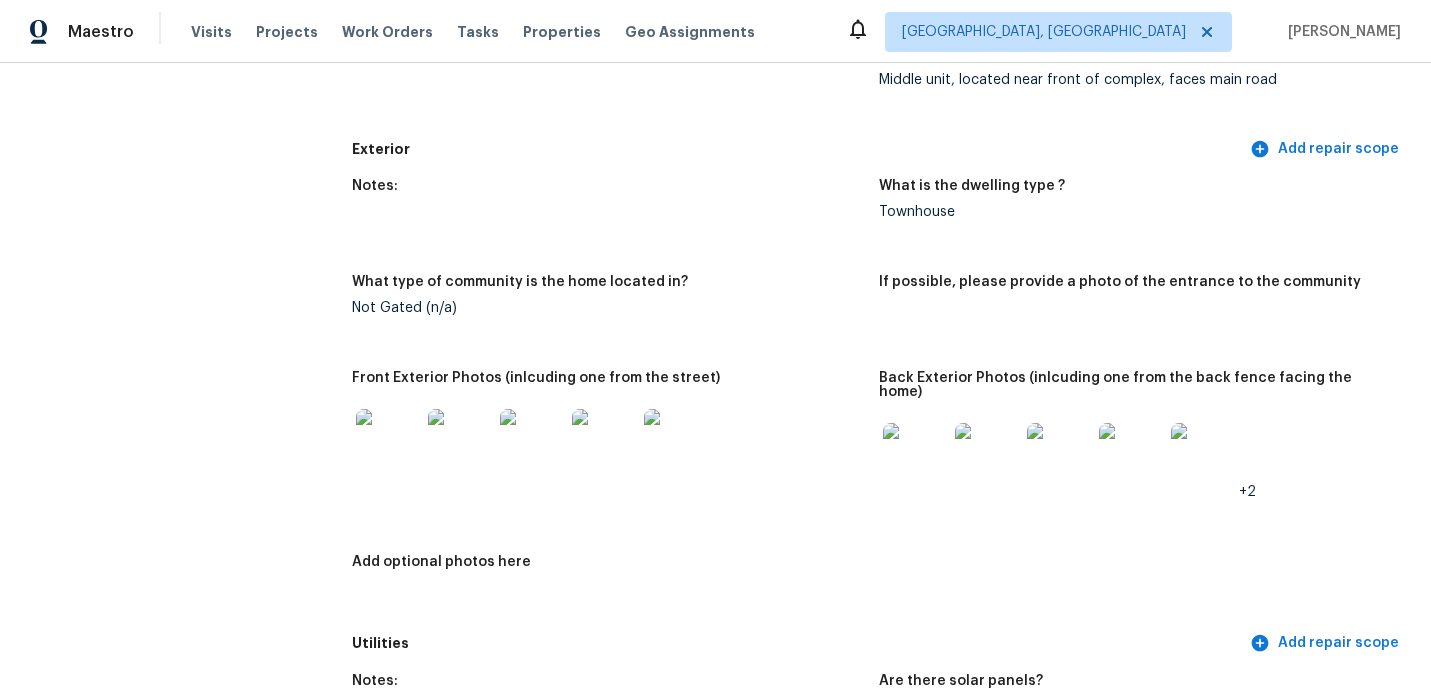 scroll, scrollTop: 737, scrollLeft: 0, axis: vertical 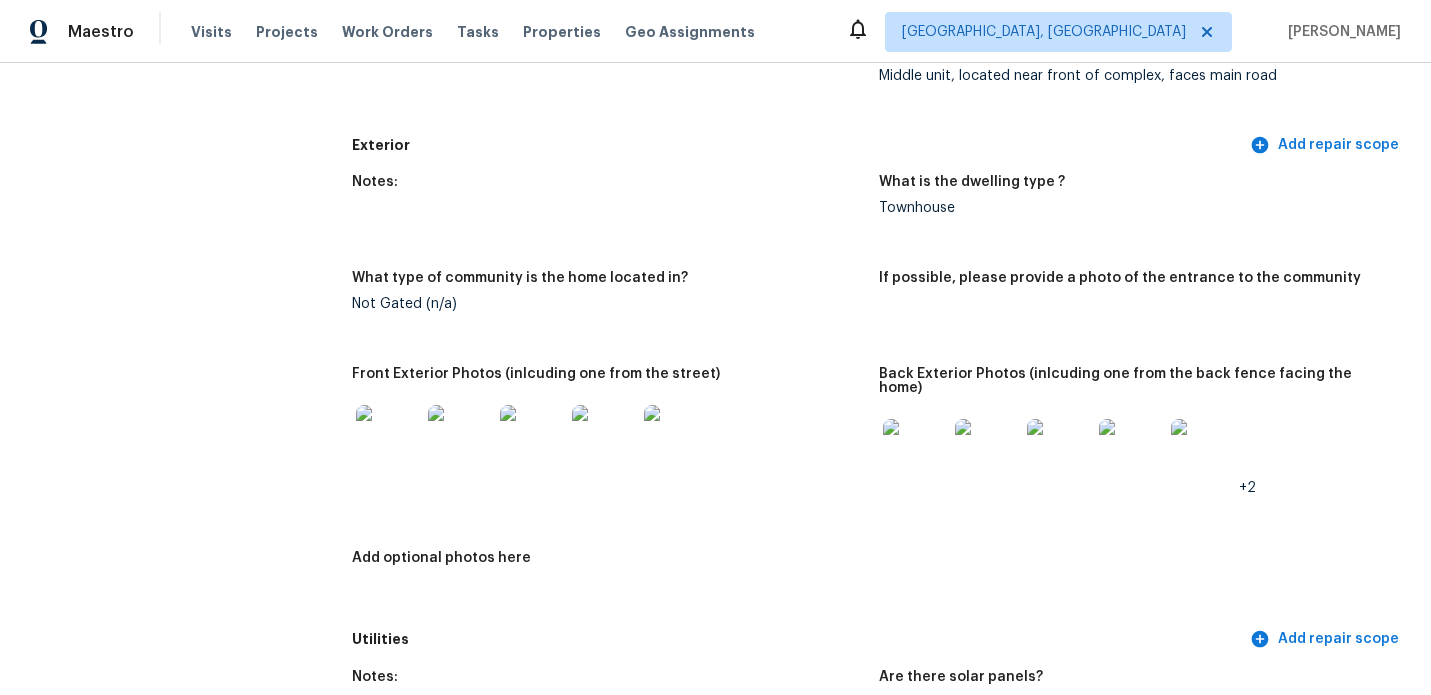 click at bounding box center [388, 437] 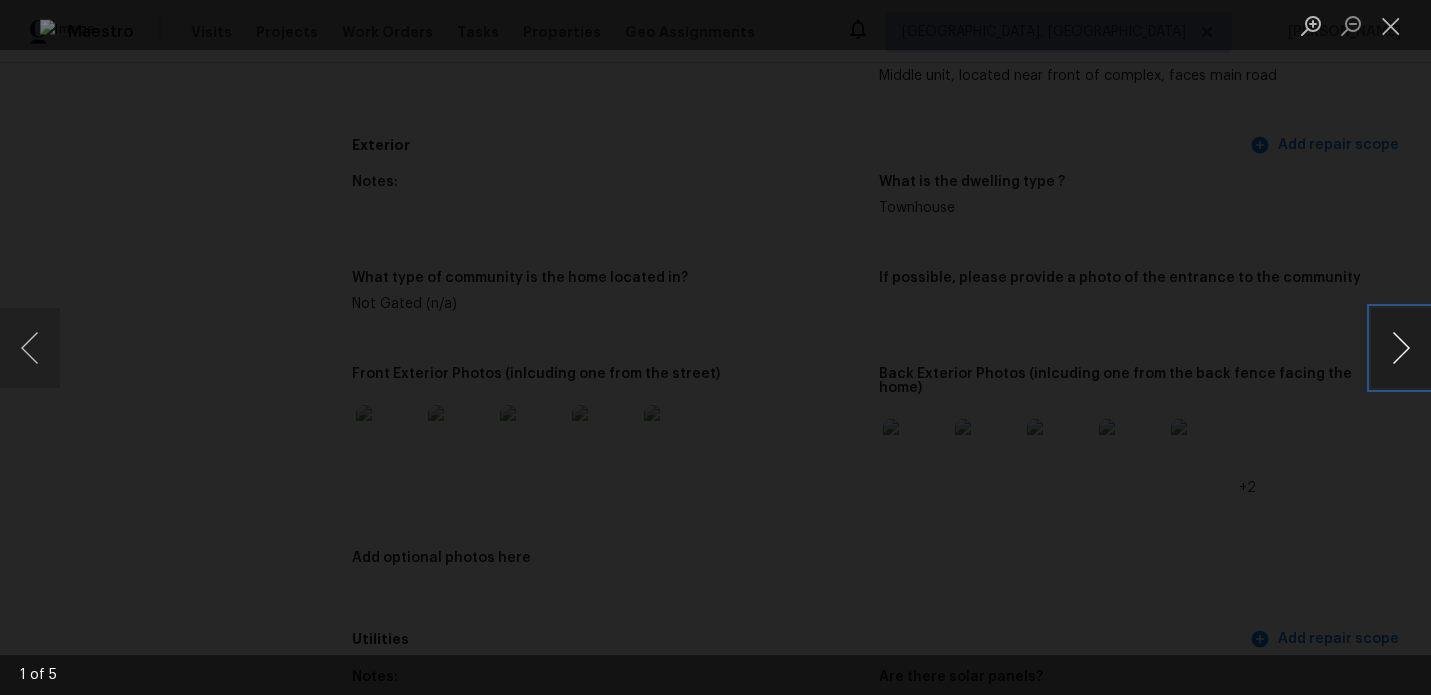 click at bounding box center (1401, 348) 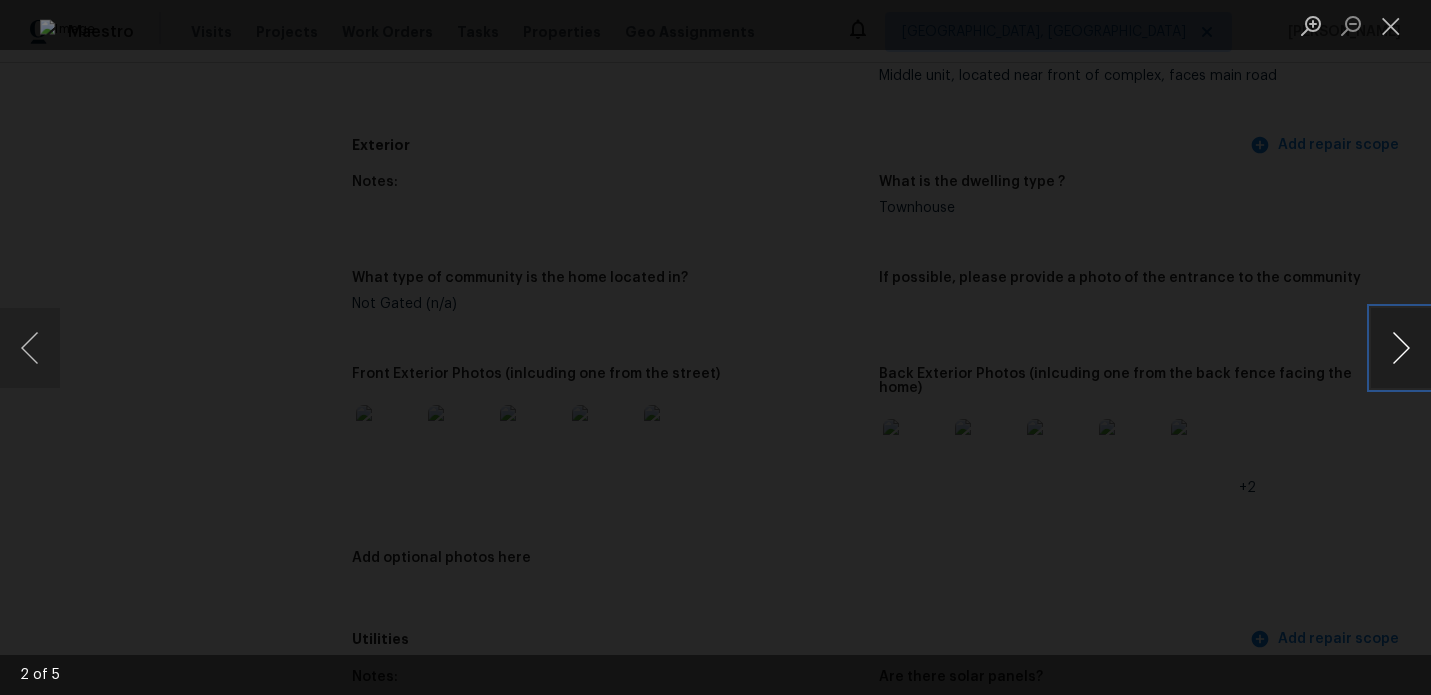 click at bounding box center [1401, 348] 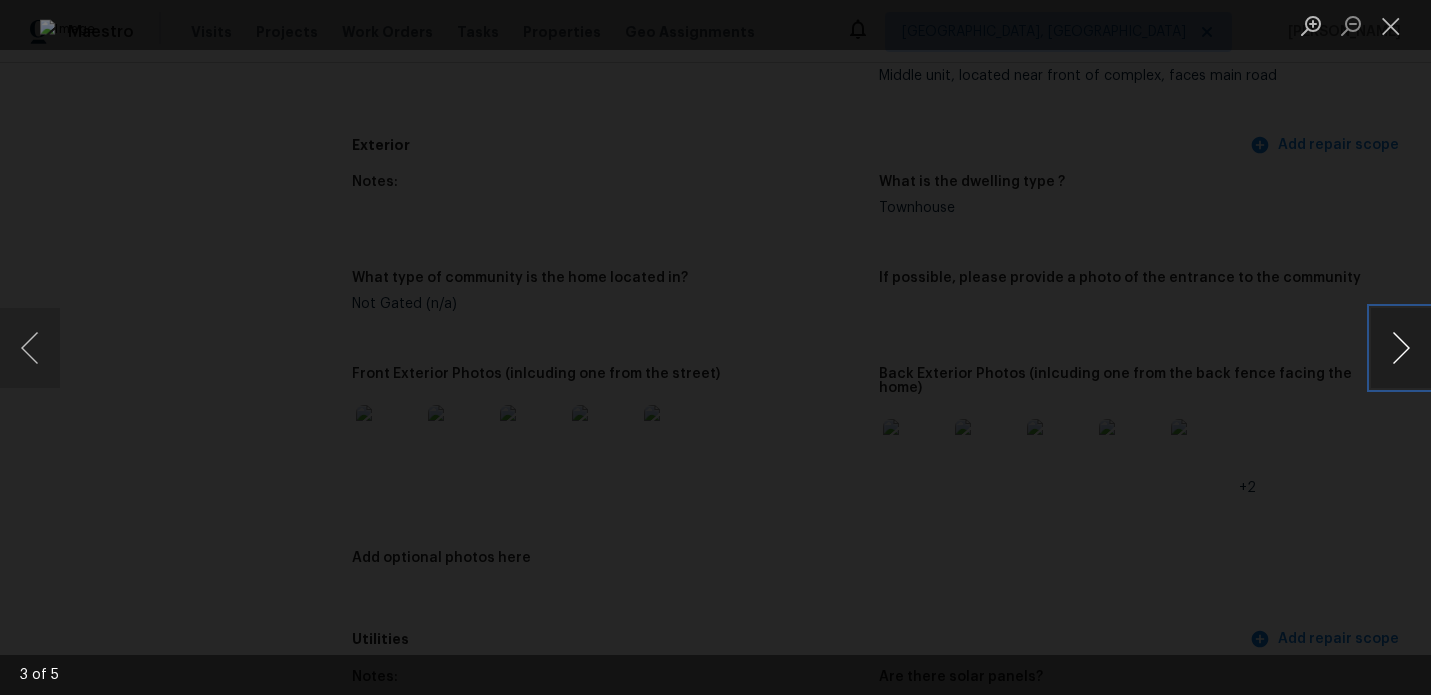 click at bounding box center (1401, 348) 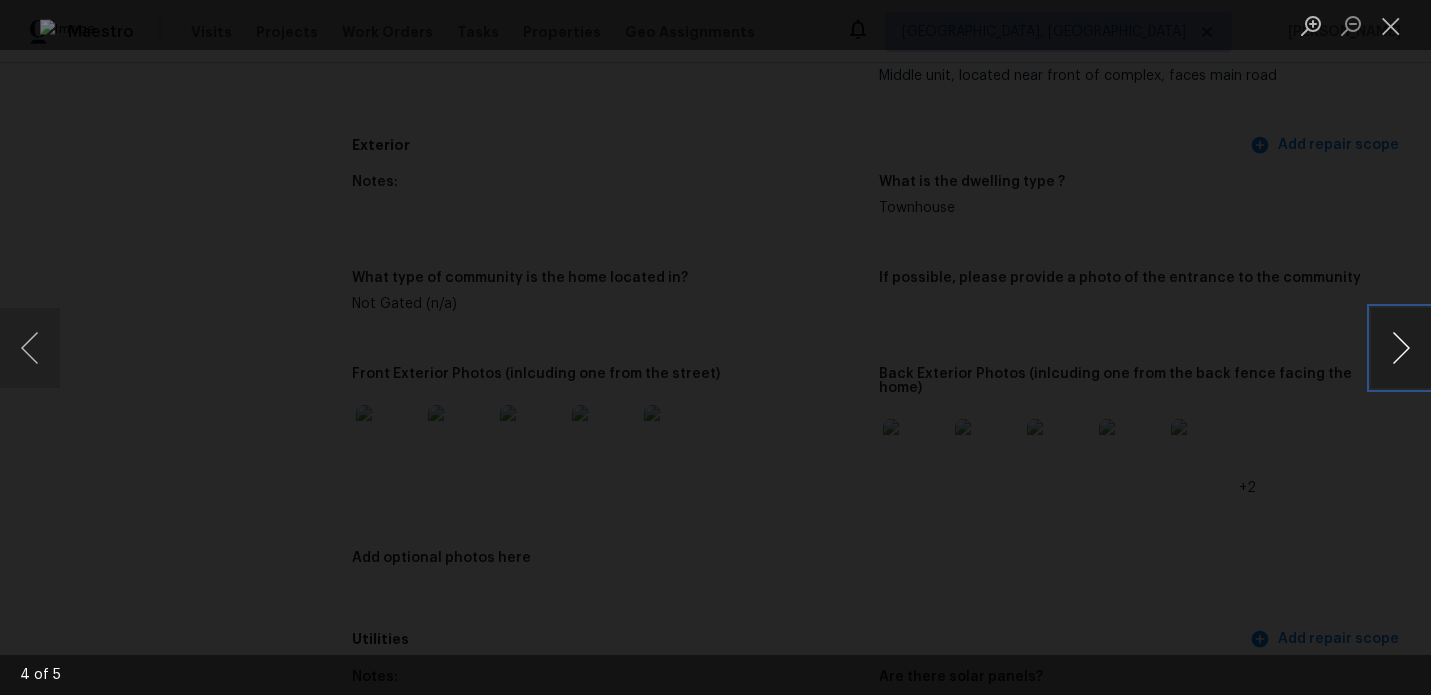 click at bounding box center [1401, 348] 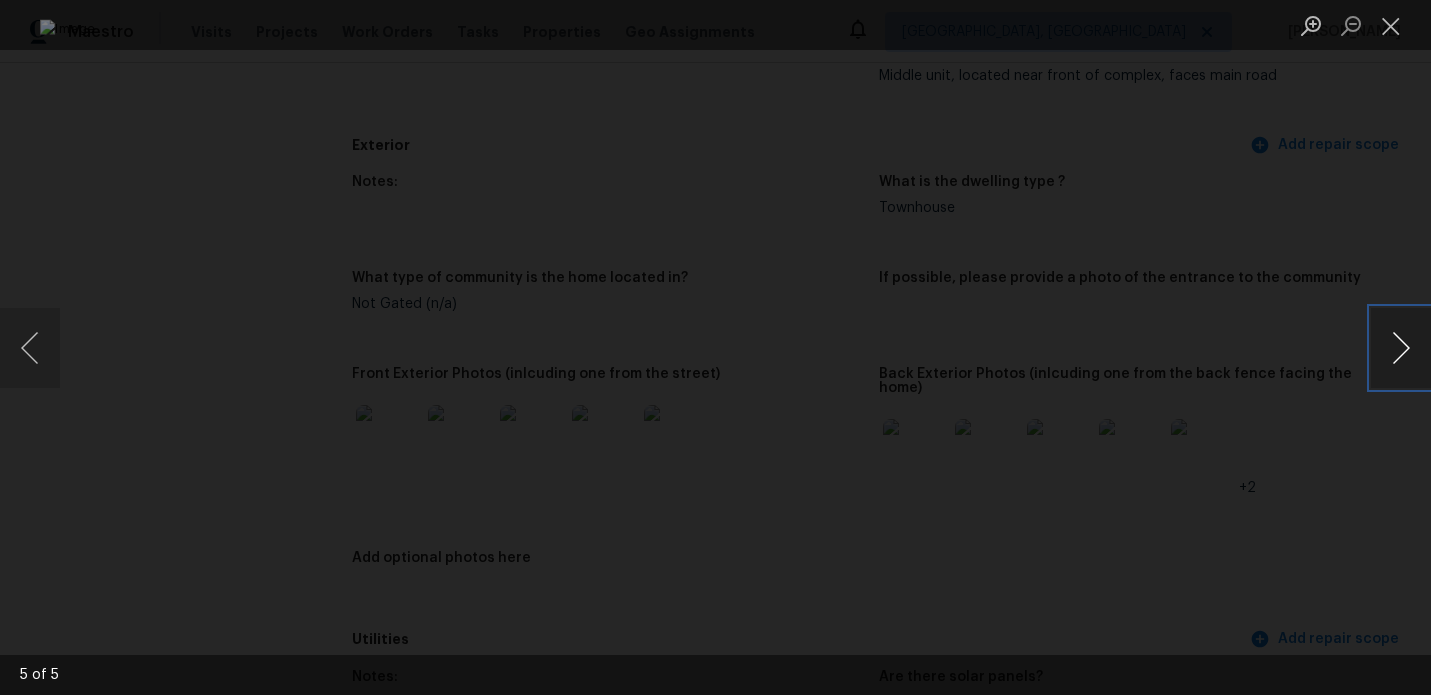 click at bounding box center [1401, 348] 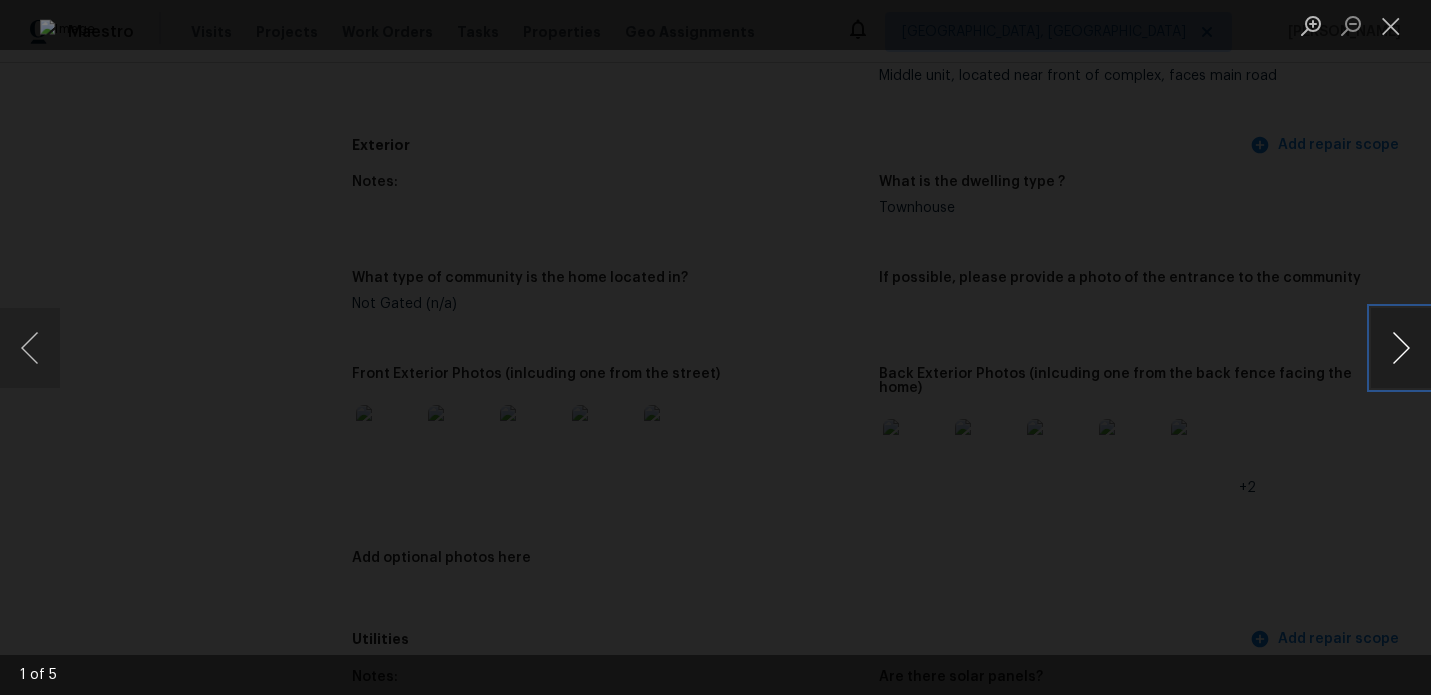 click at bounding box center (1401, 348) 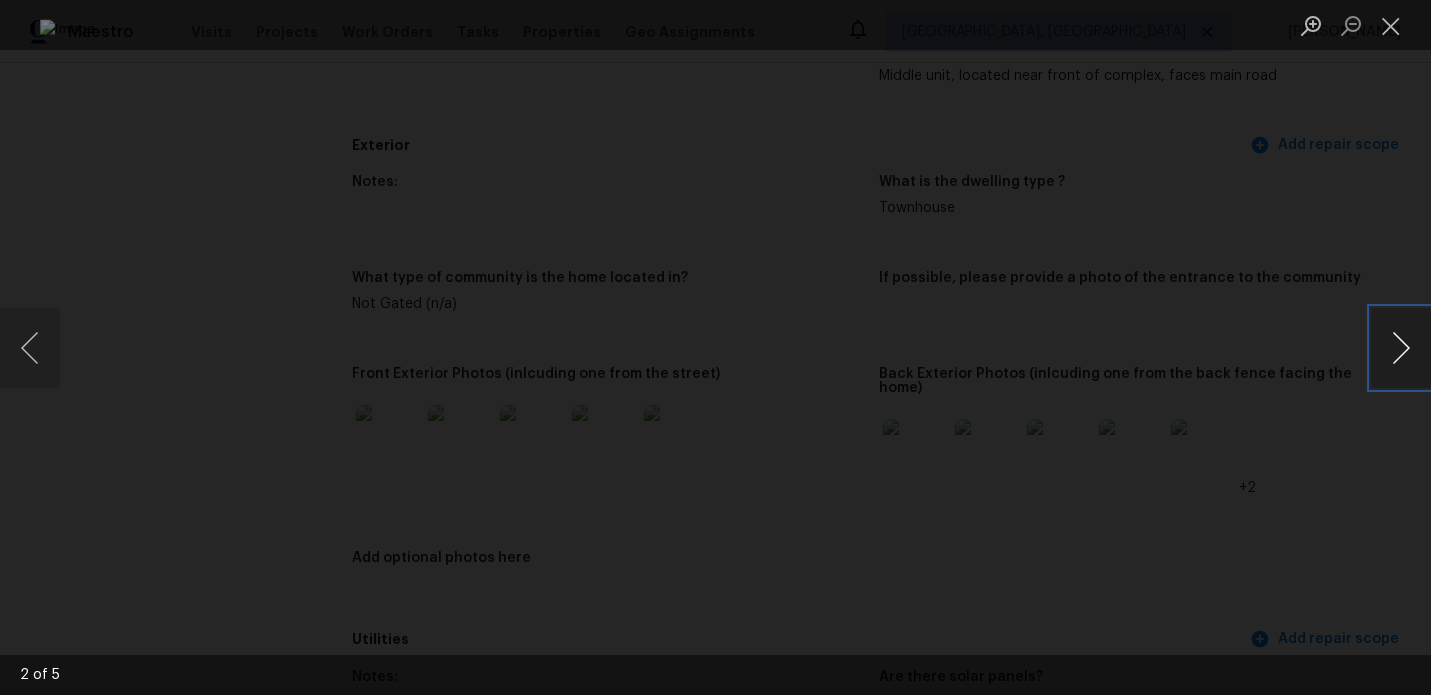 click at bounding box center (1401, 348) 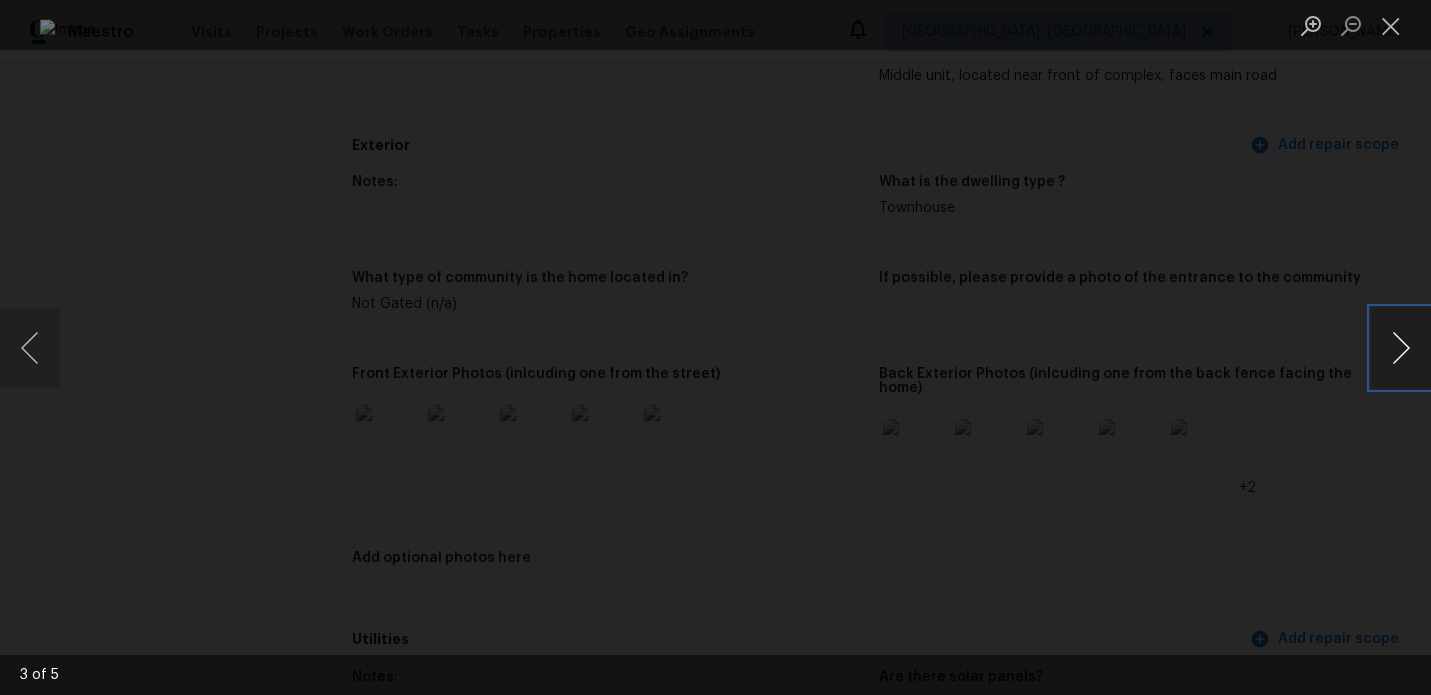 click at bounding box center [1401, 348] 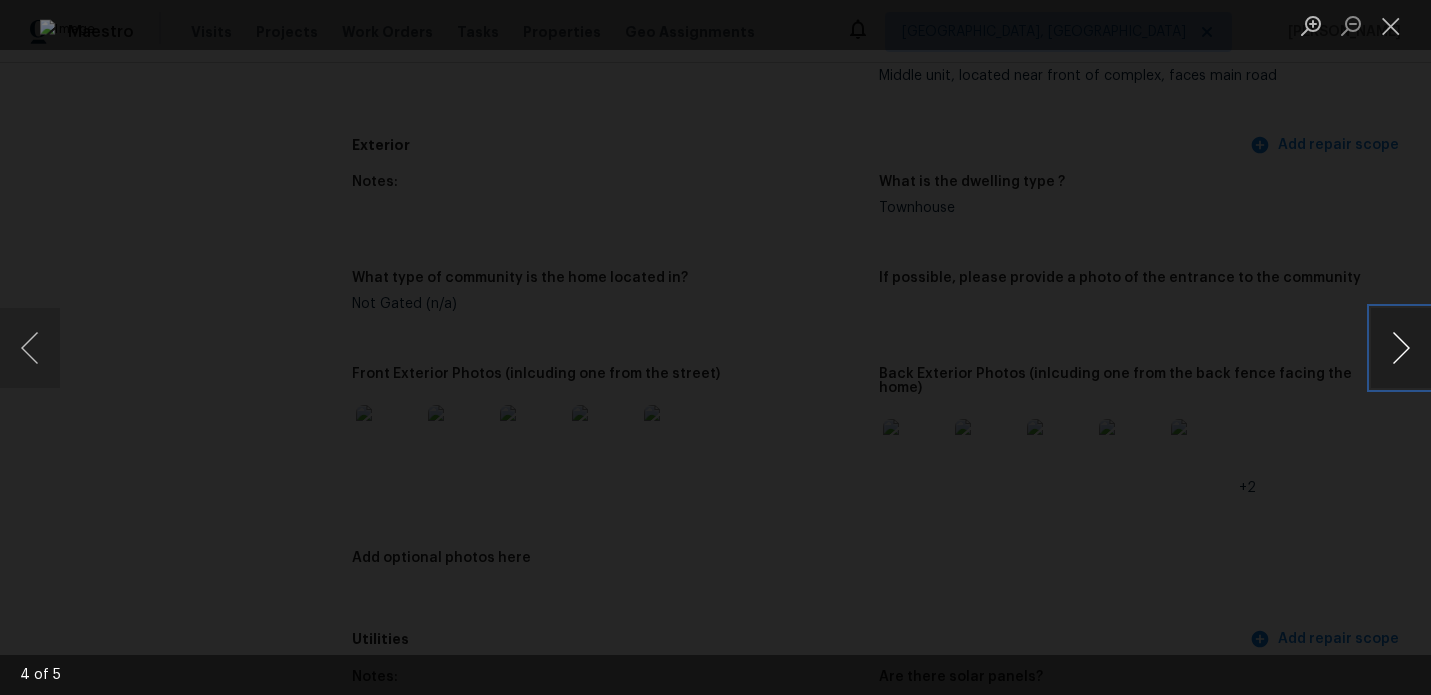 click at bounding box center (1401, 348) 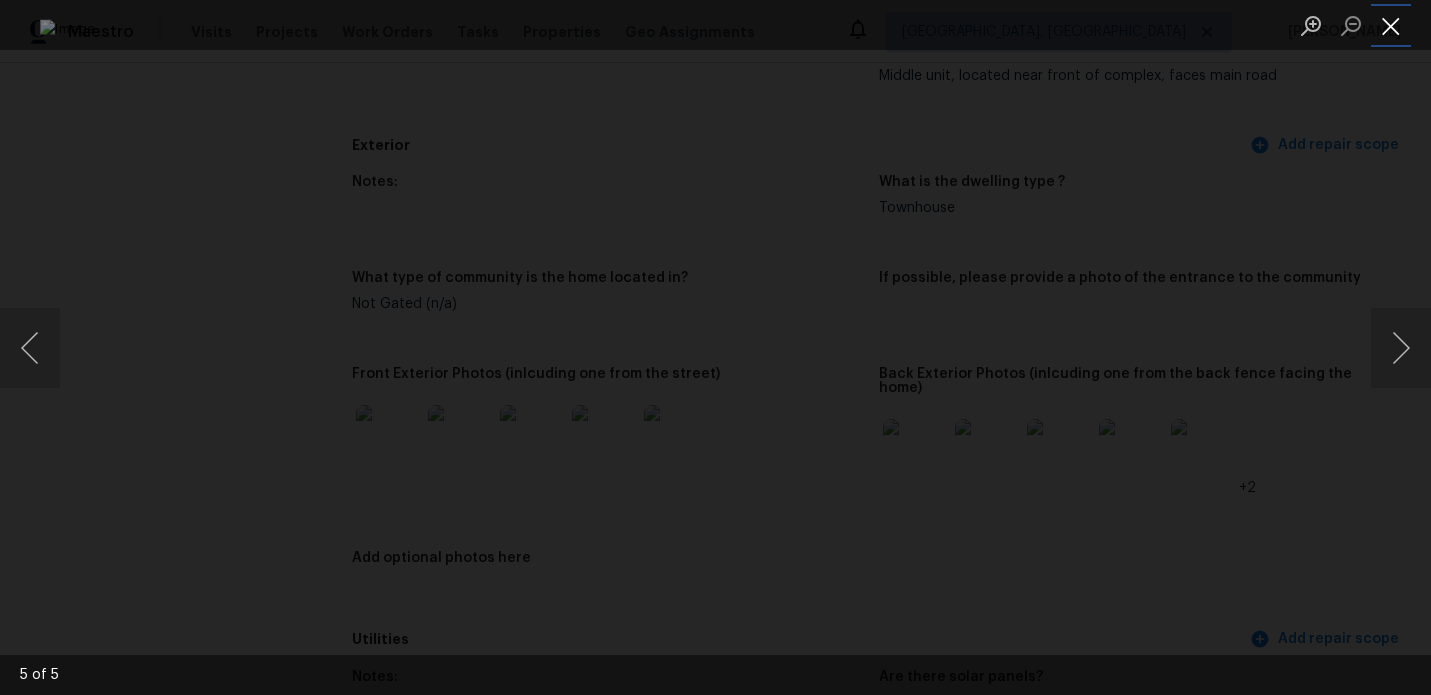 click at bounding box center (1391, 25) 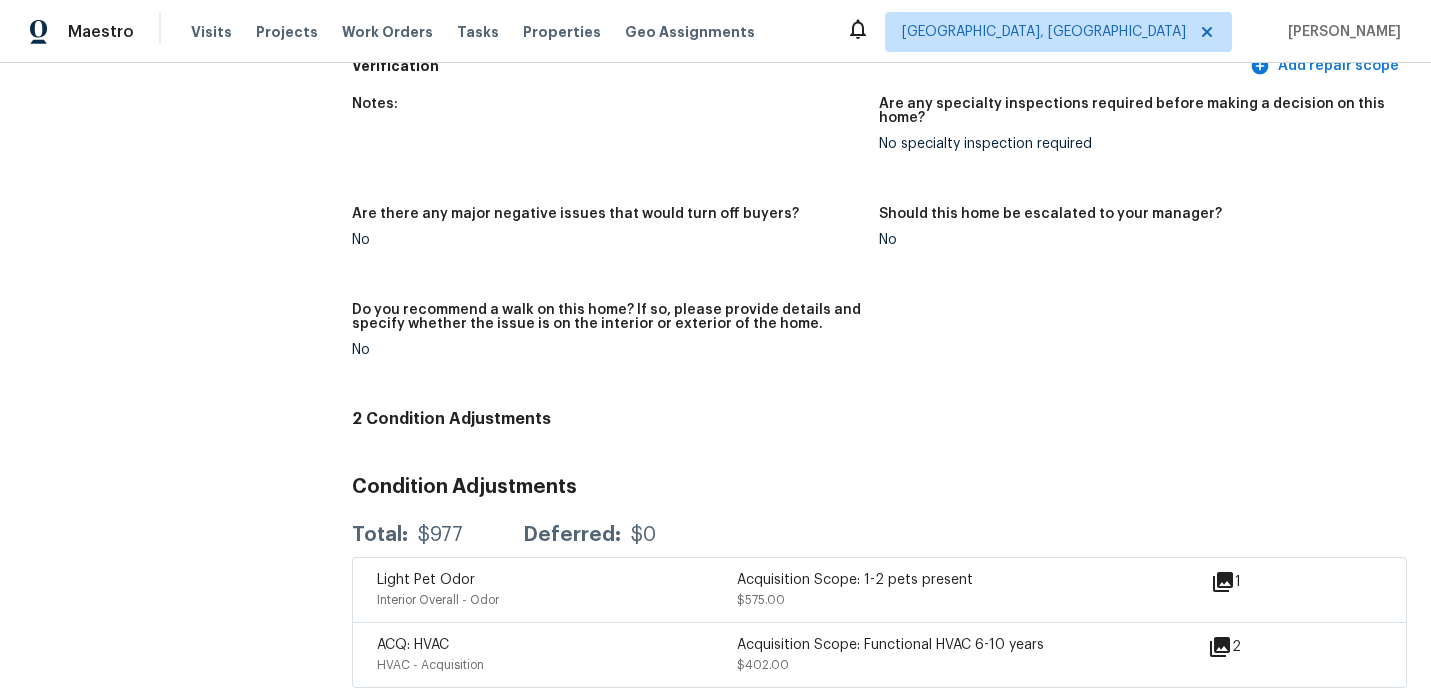 scroll, scrollTop: 4321, scrollLeft: 0, axis: vertical 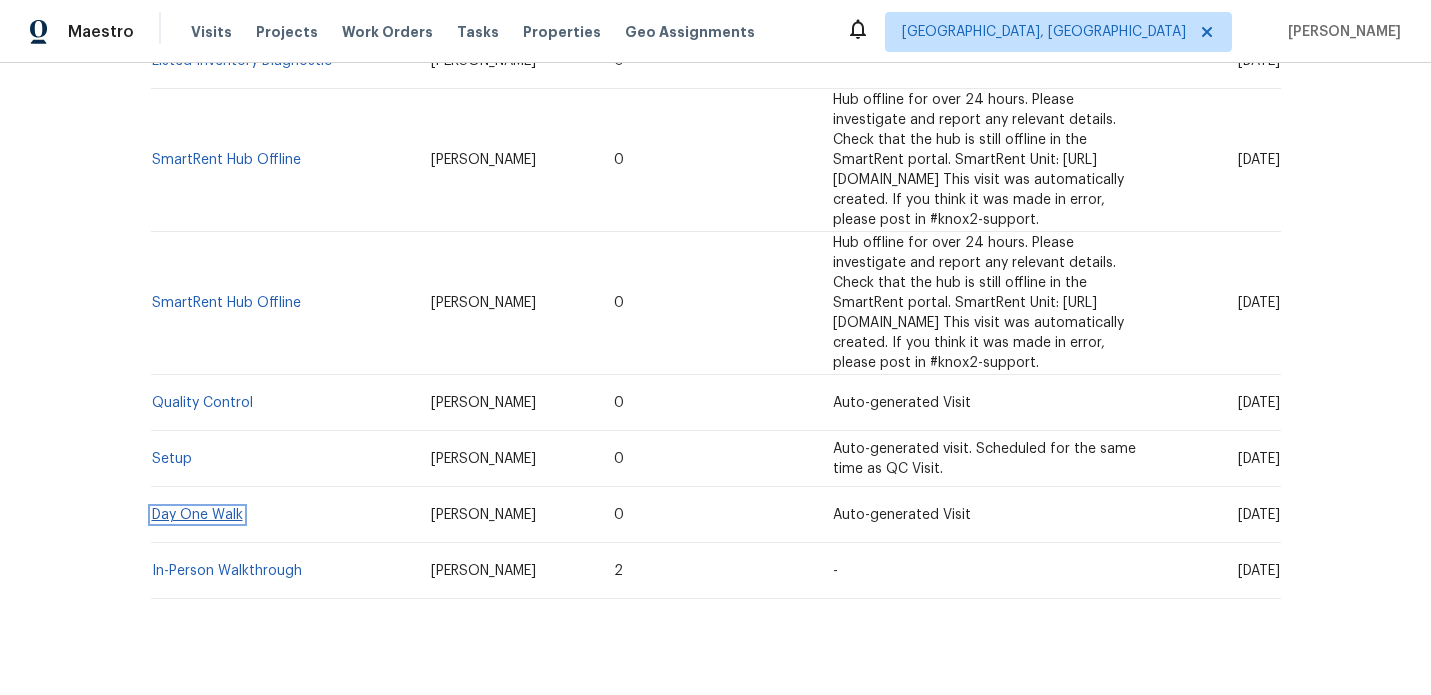 click on "Day One Walk" at bounding box center (197, 515) 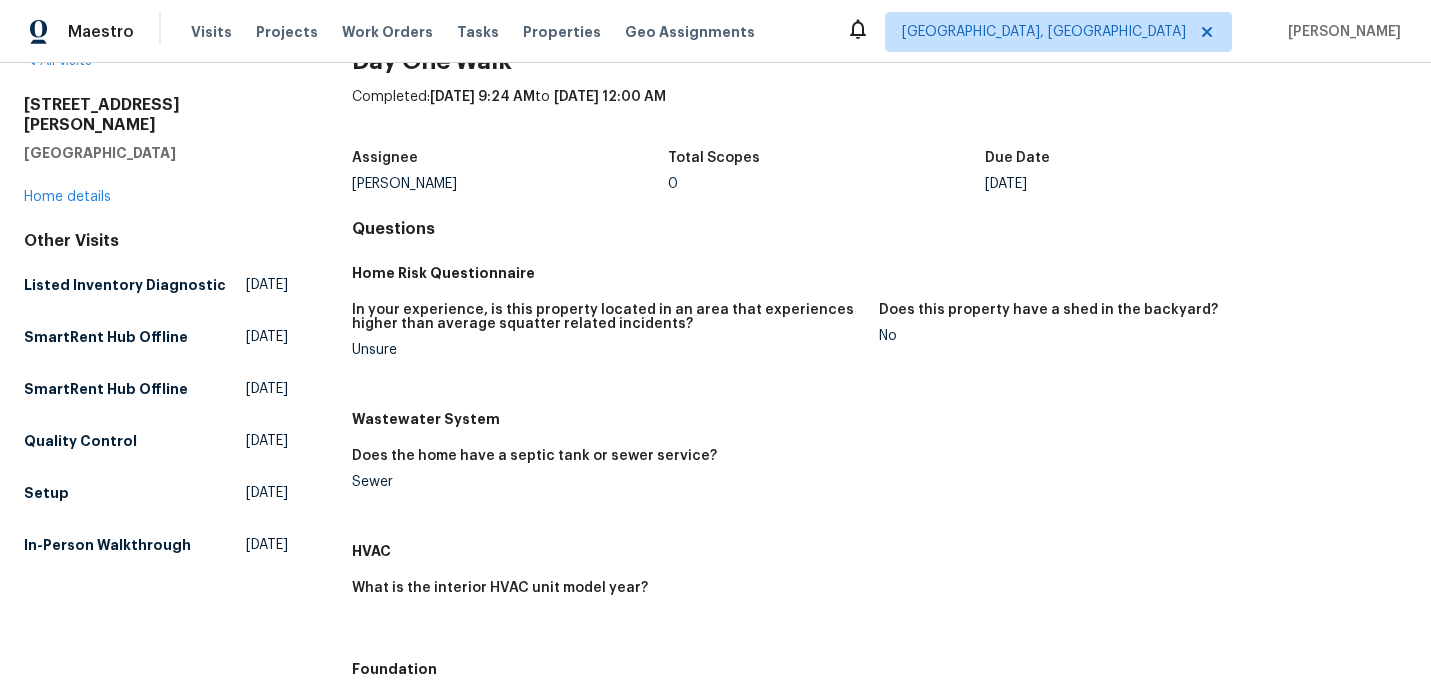 scroll, scrollTop: 0, scrollLeft: 0, axis: both 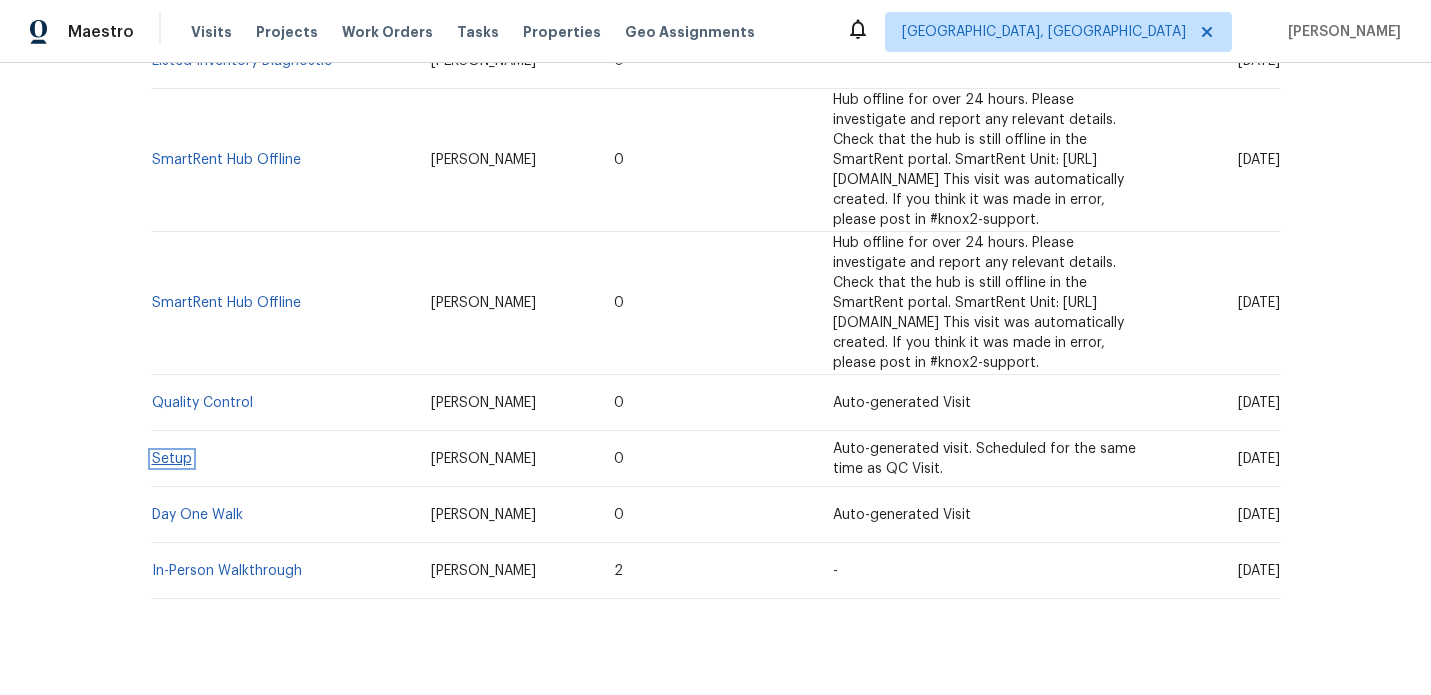 click on "Setup" at bounding box center (172, 459) 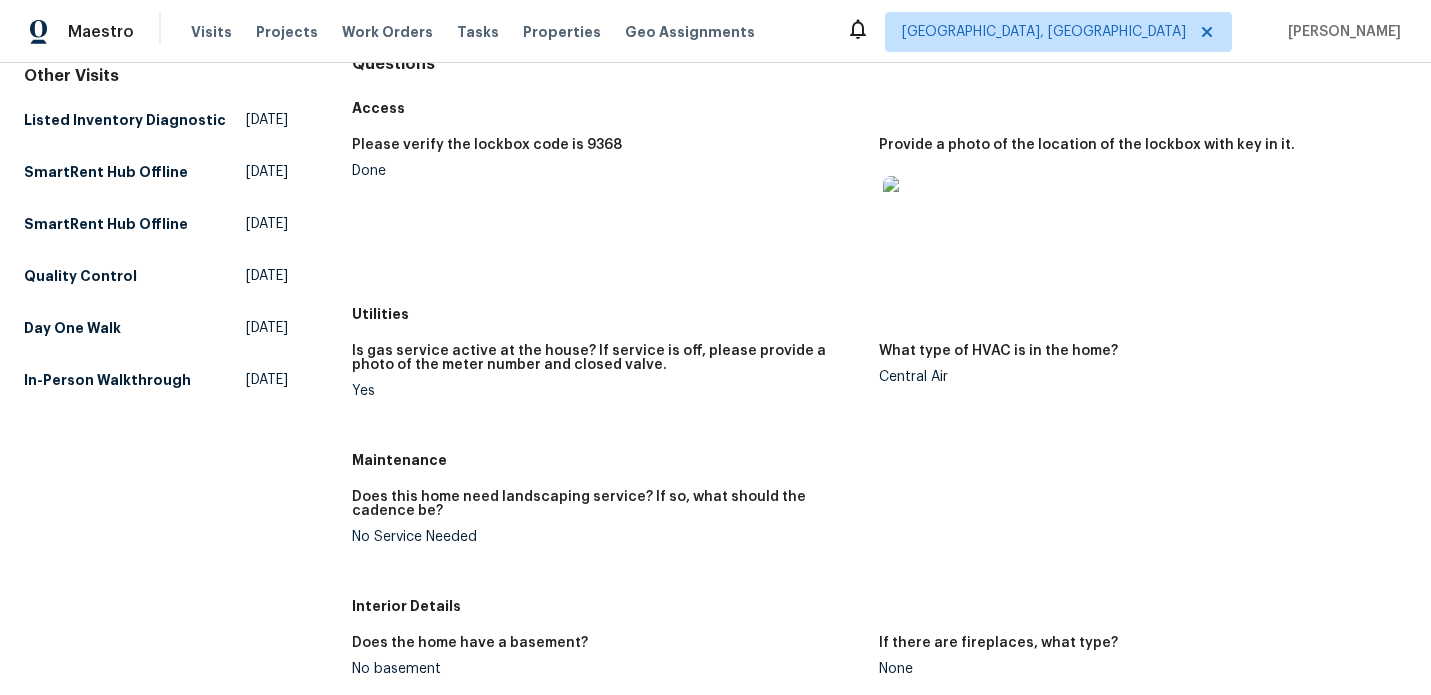 scroll, scrollTop: 0, scrollLeft: 0, axis: both 